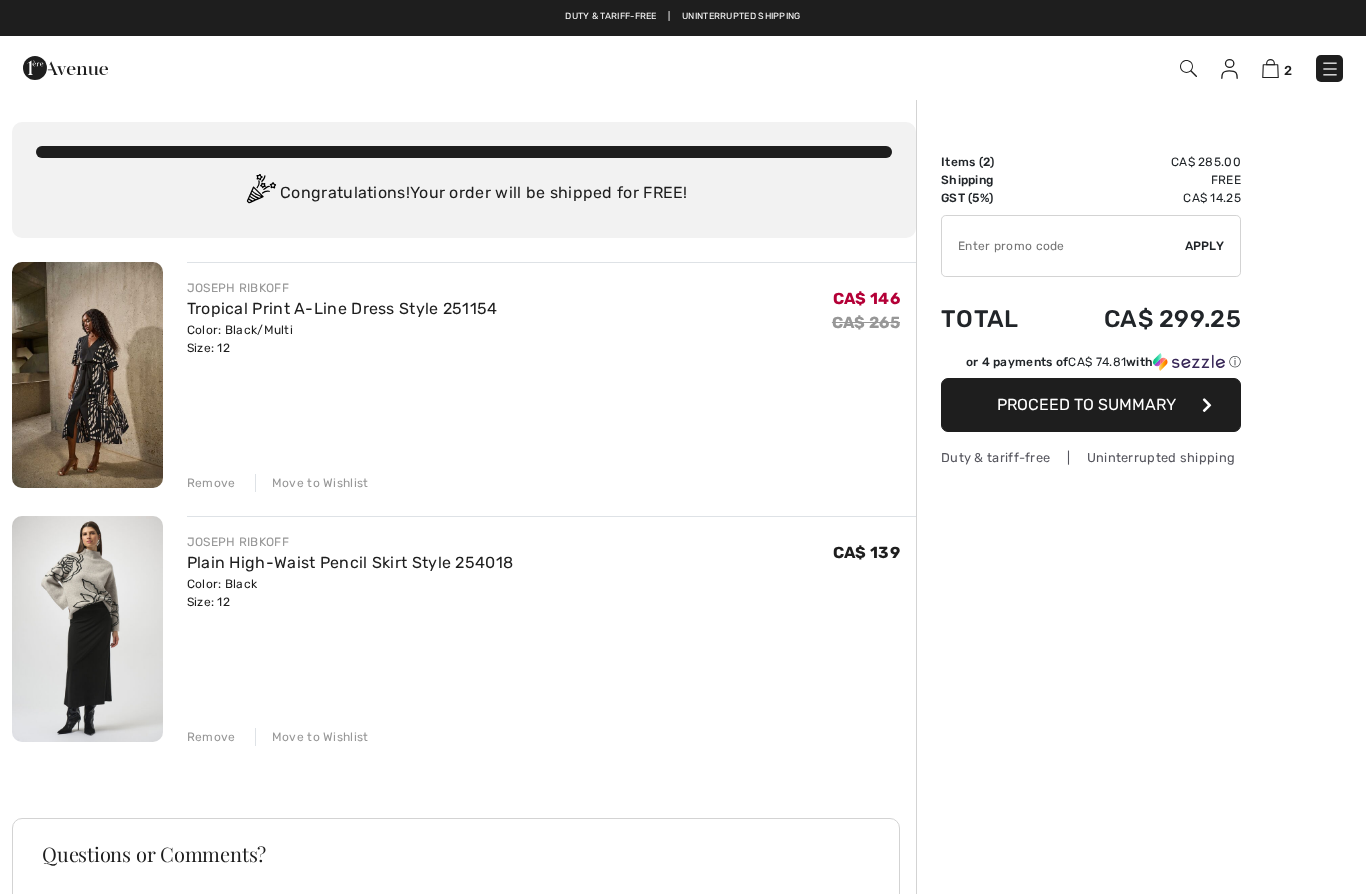 scroll, scrollTop: 0, scrollLeft: 0, axis: both 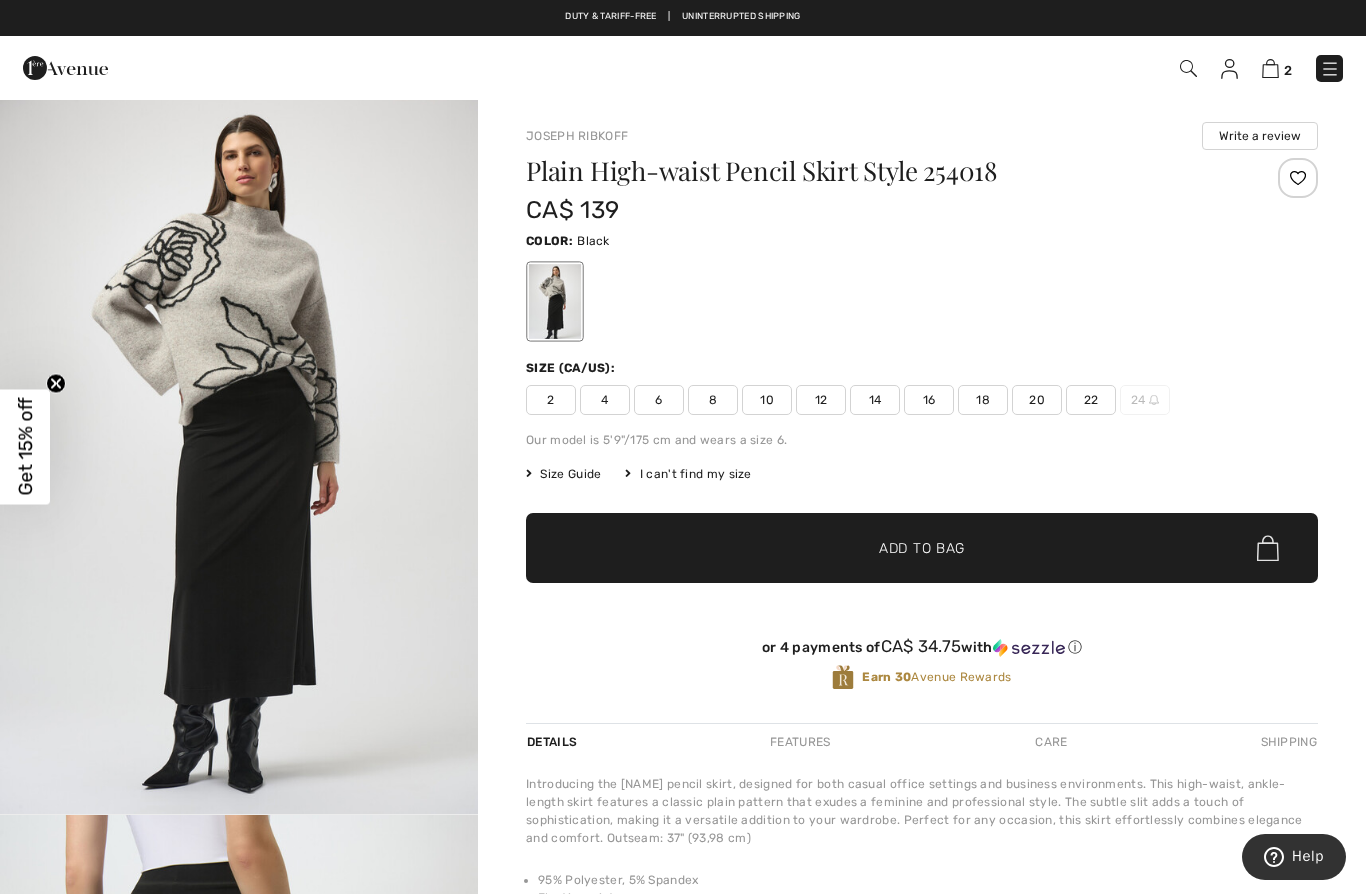 click on "2" at bounding box center [965, 68] 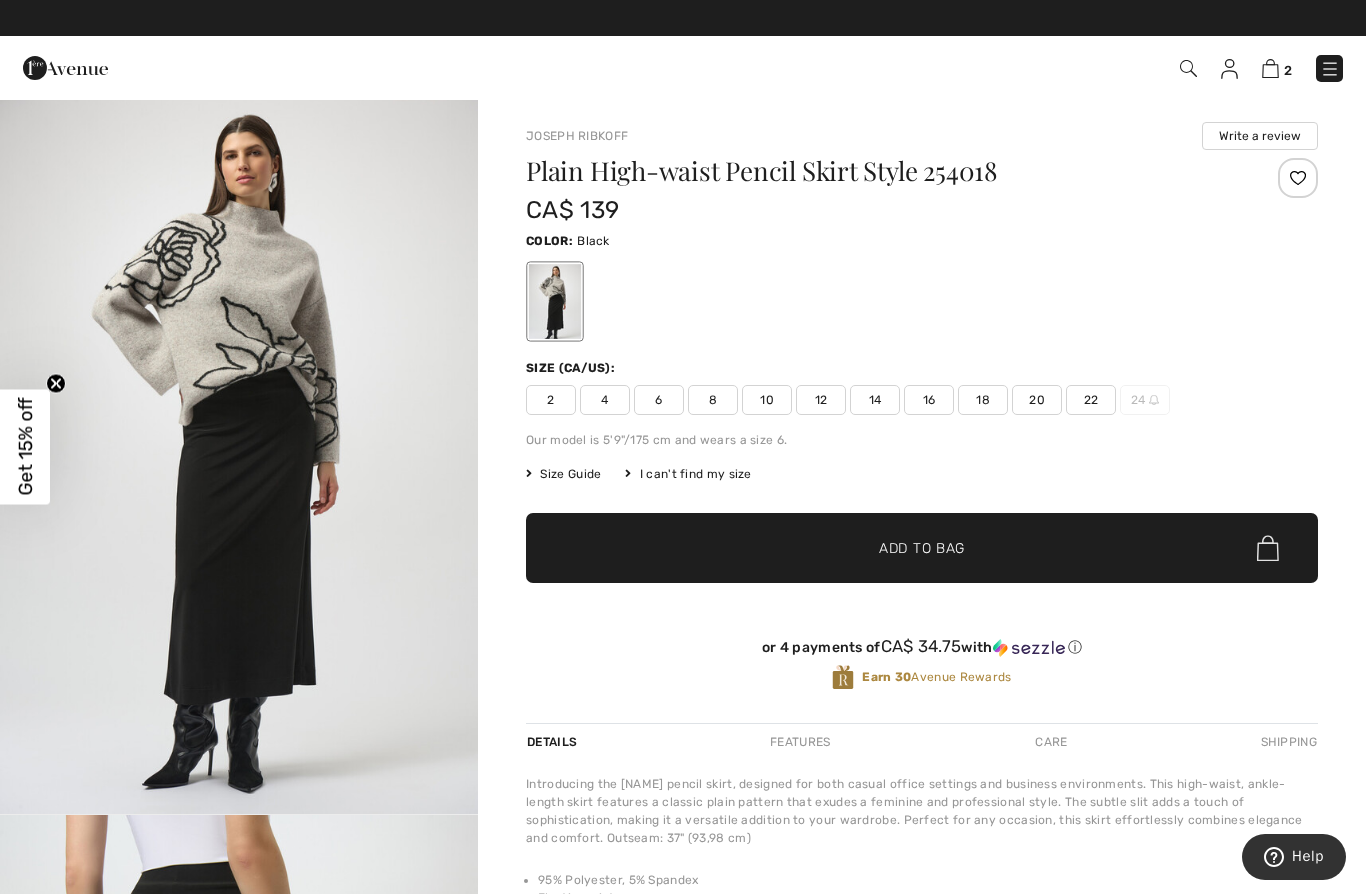 click on "2
Checkout" at bounding box center [683, 68] 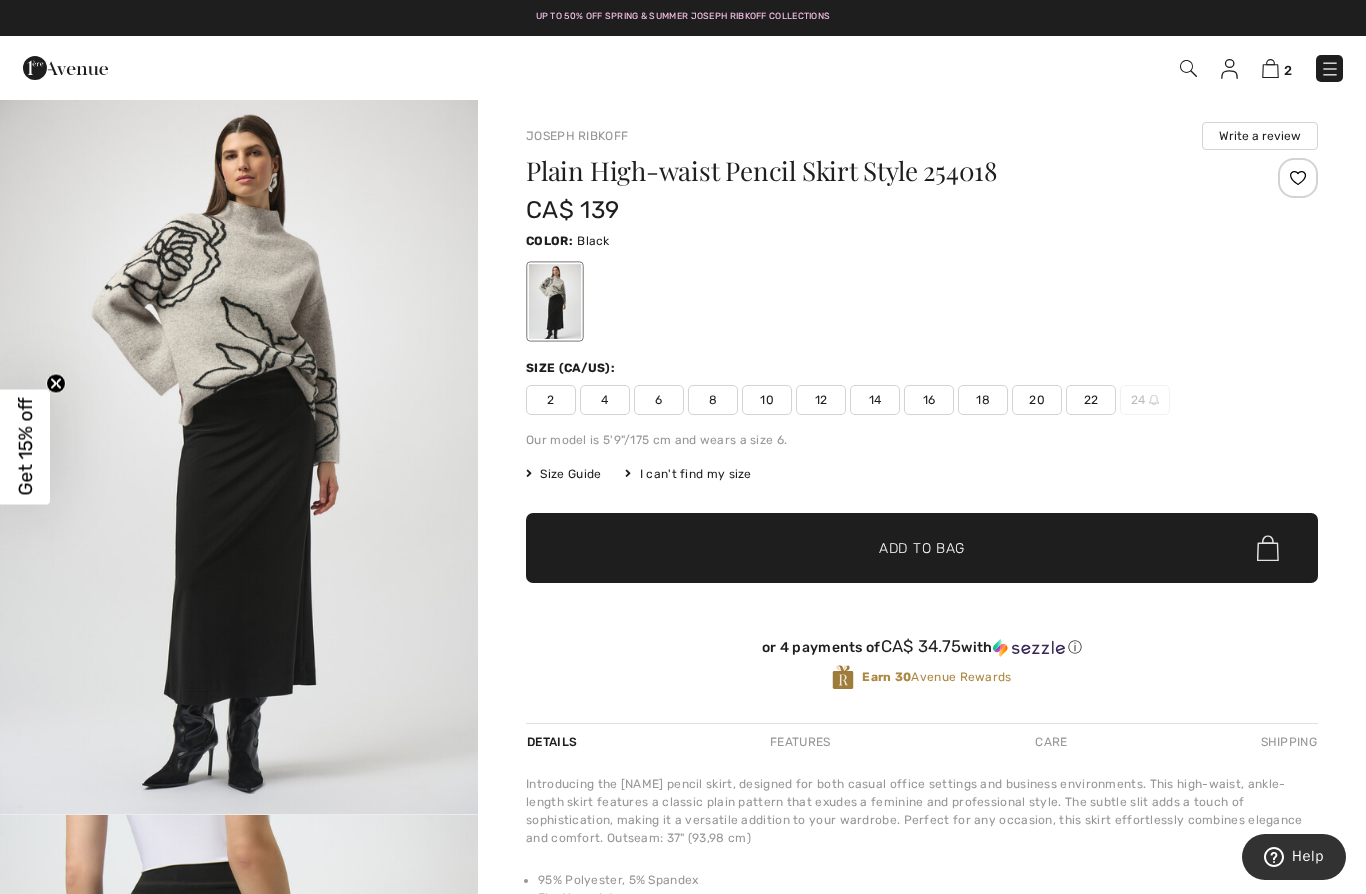 click on "2" at bounding box center [1277, 68] 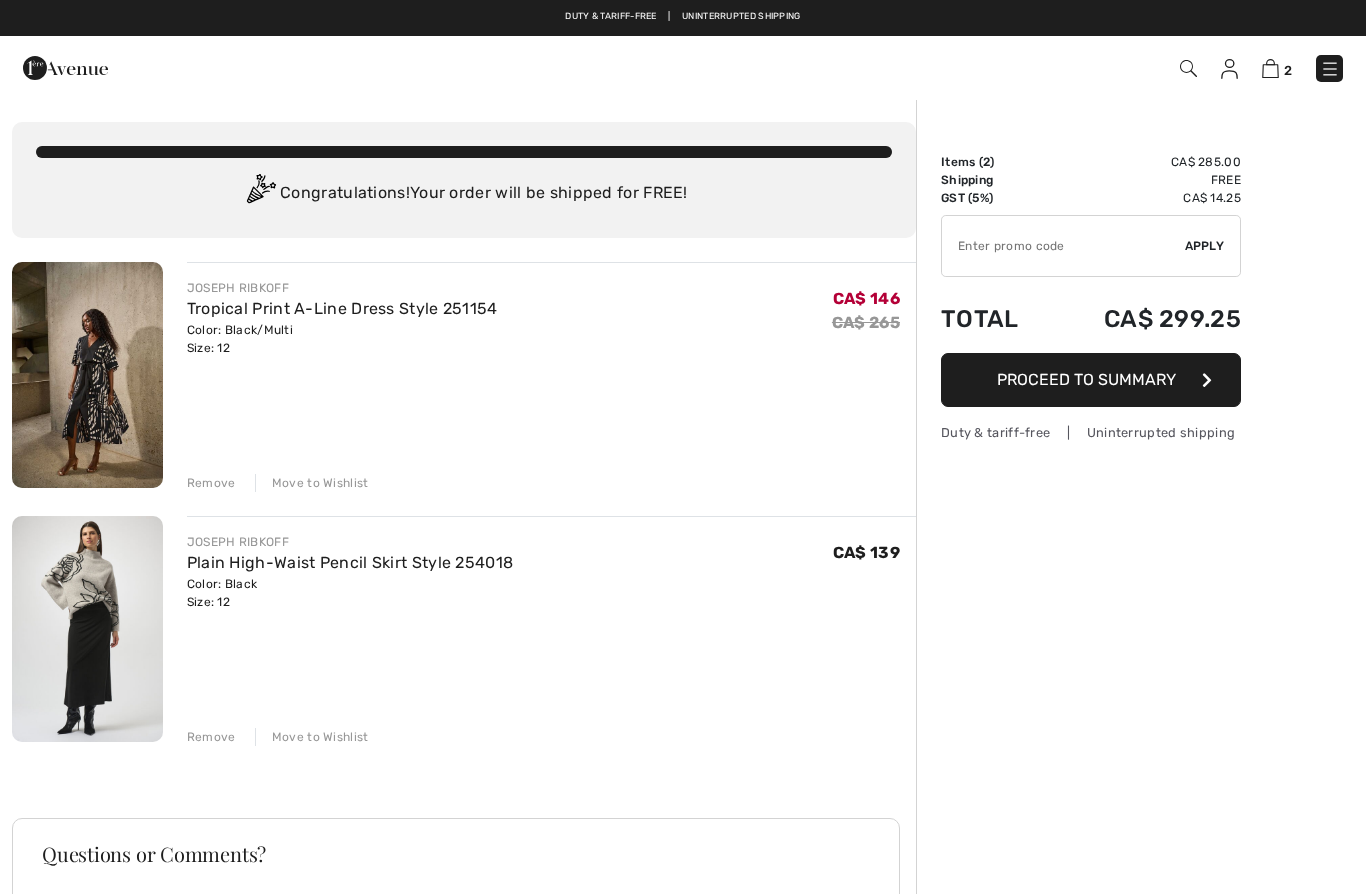 scroll, scrollTop: 0, scrollLeft: 0, axis: both 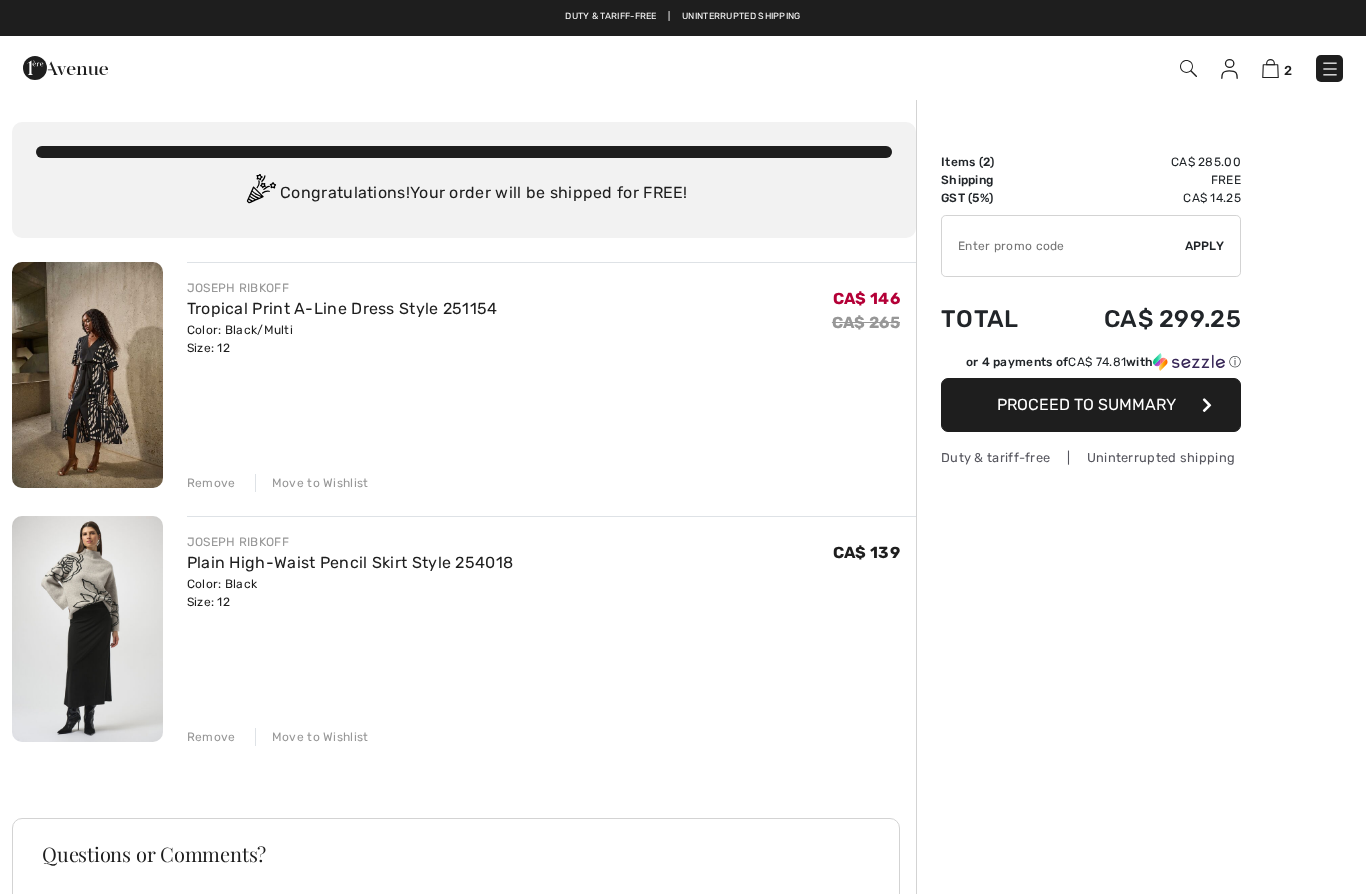 click on "Remove" at bounding box center (211, 737) 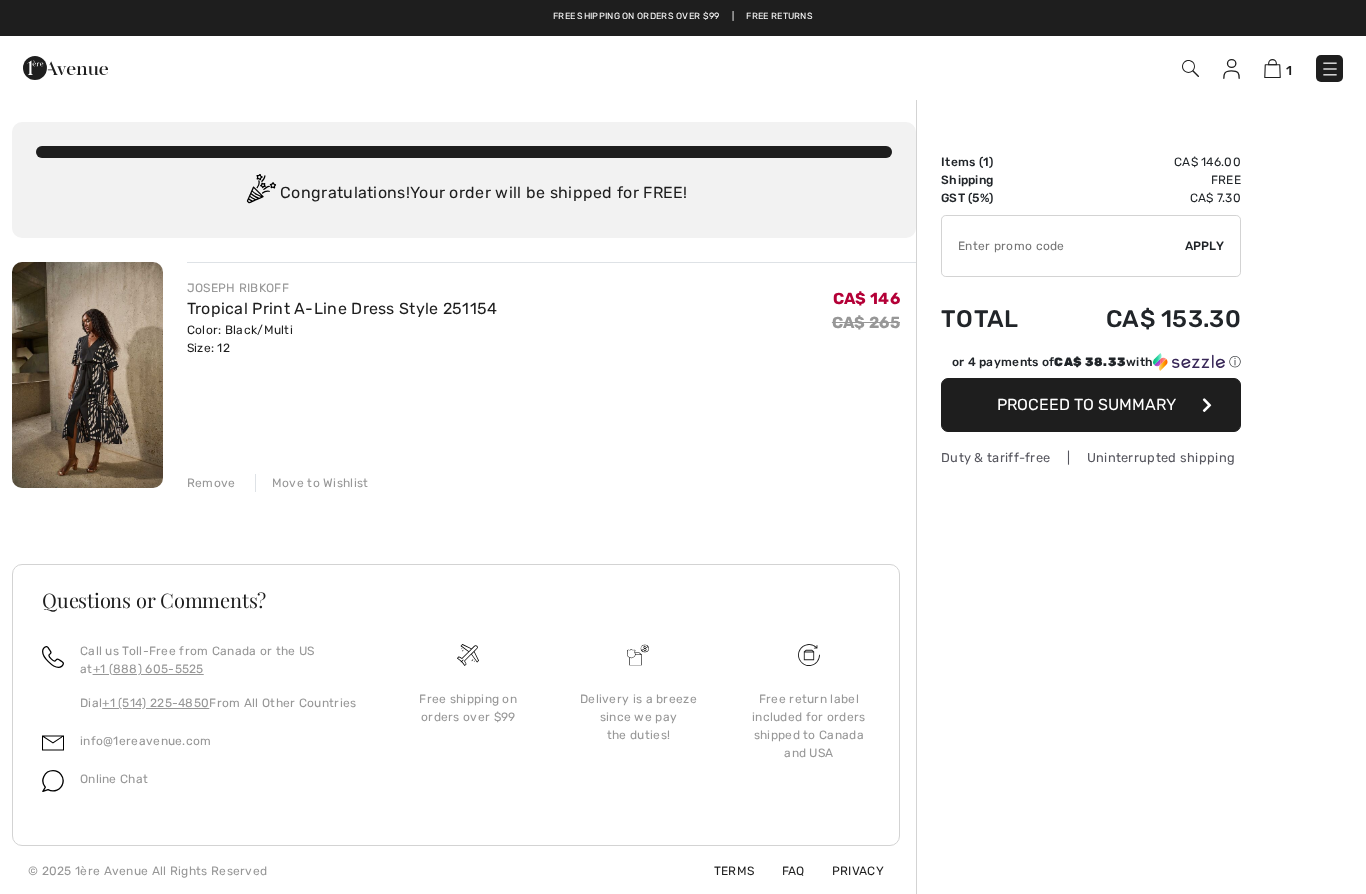 click at bounding box center [87, 375] 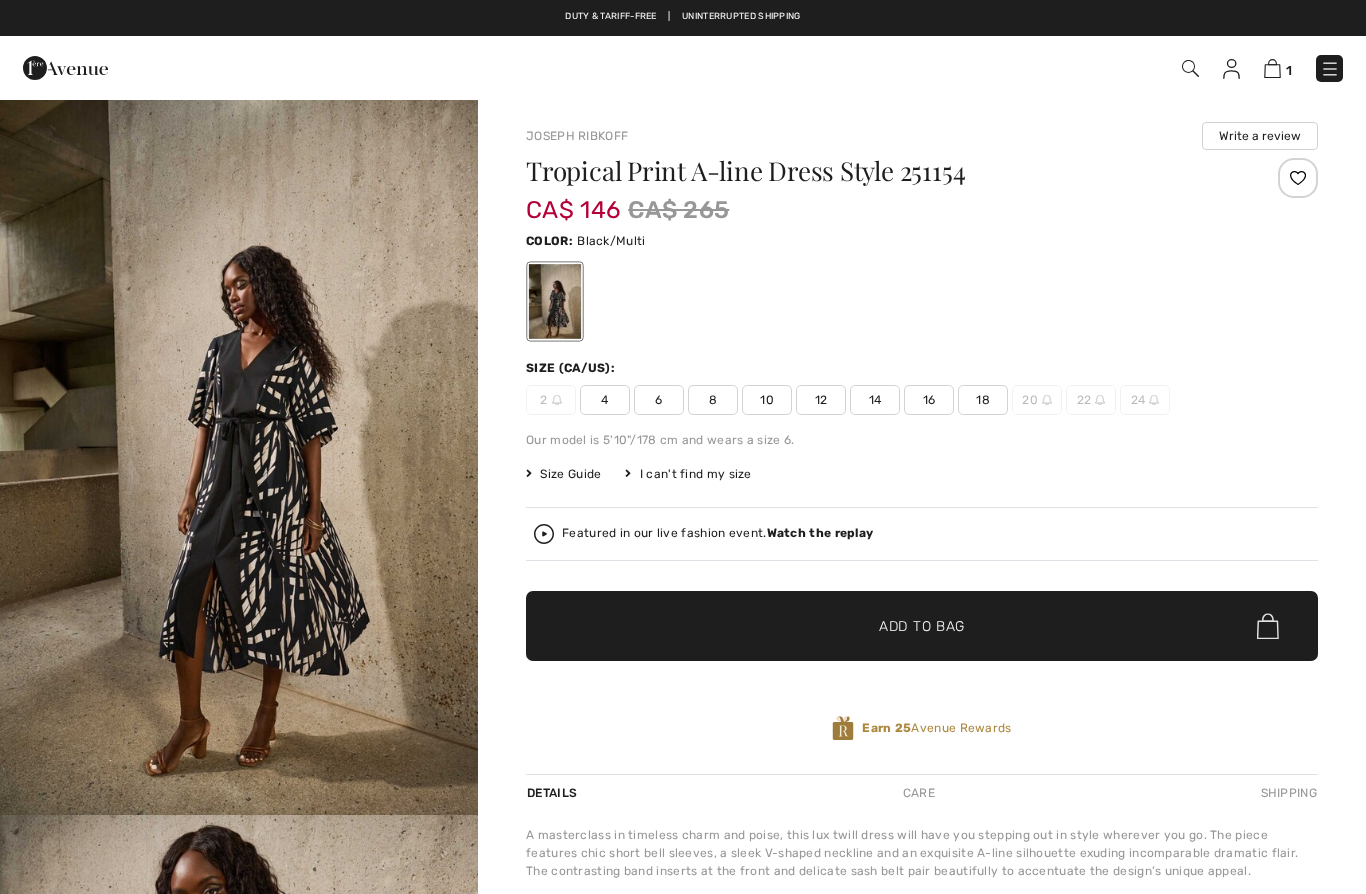 scroll, scrollTop: 0, scrollLeft: 0, axis: both 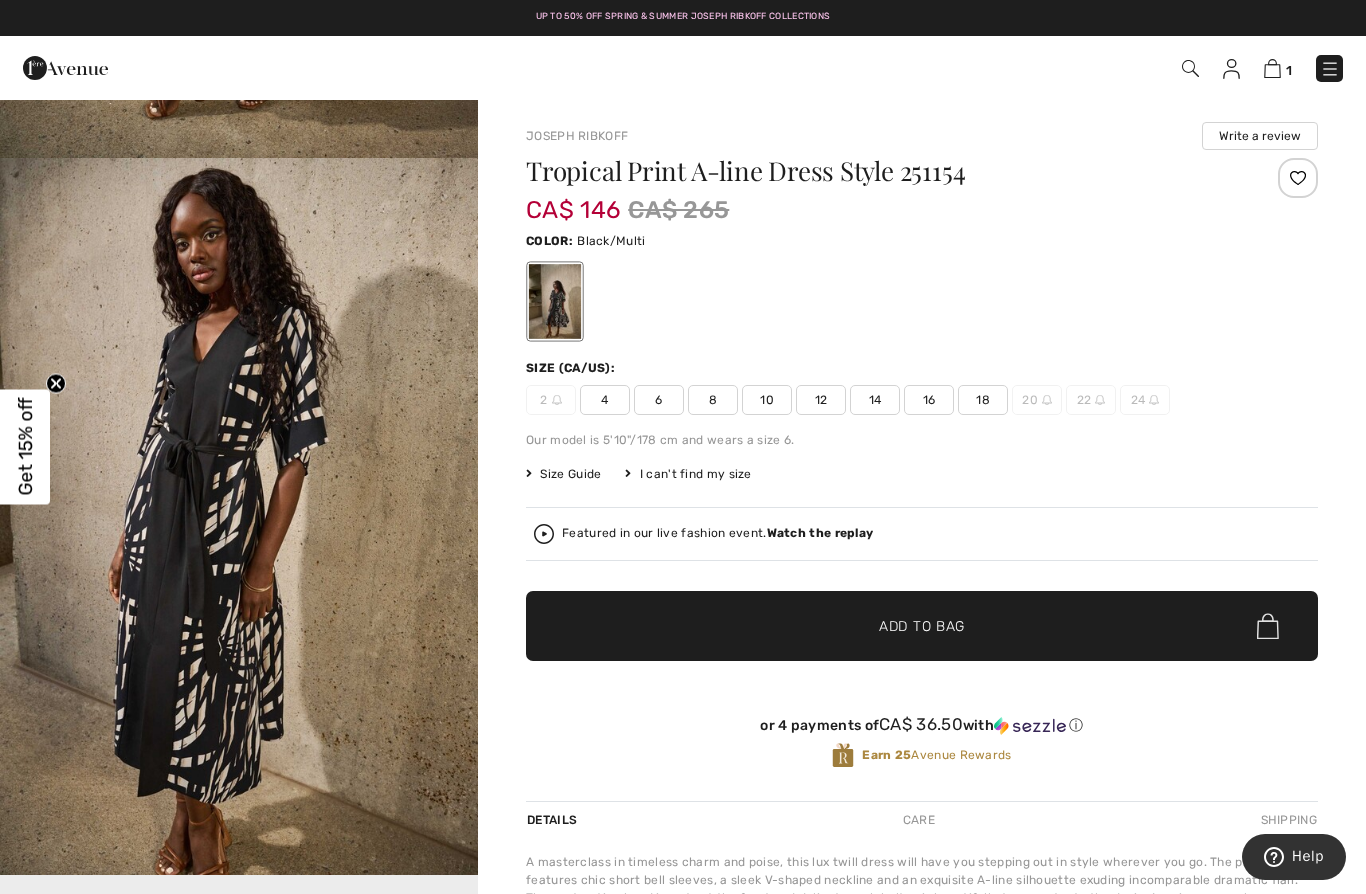 click at bounding box center [1272, 68] 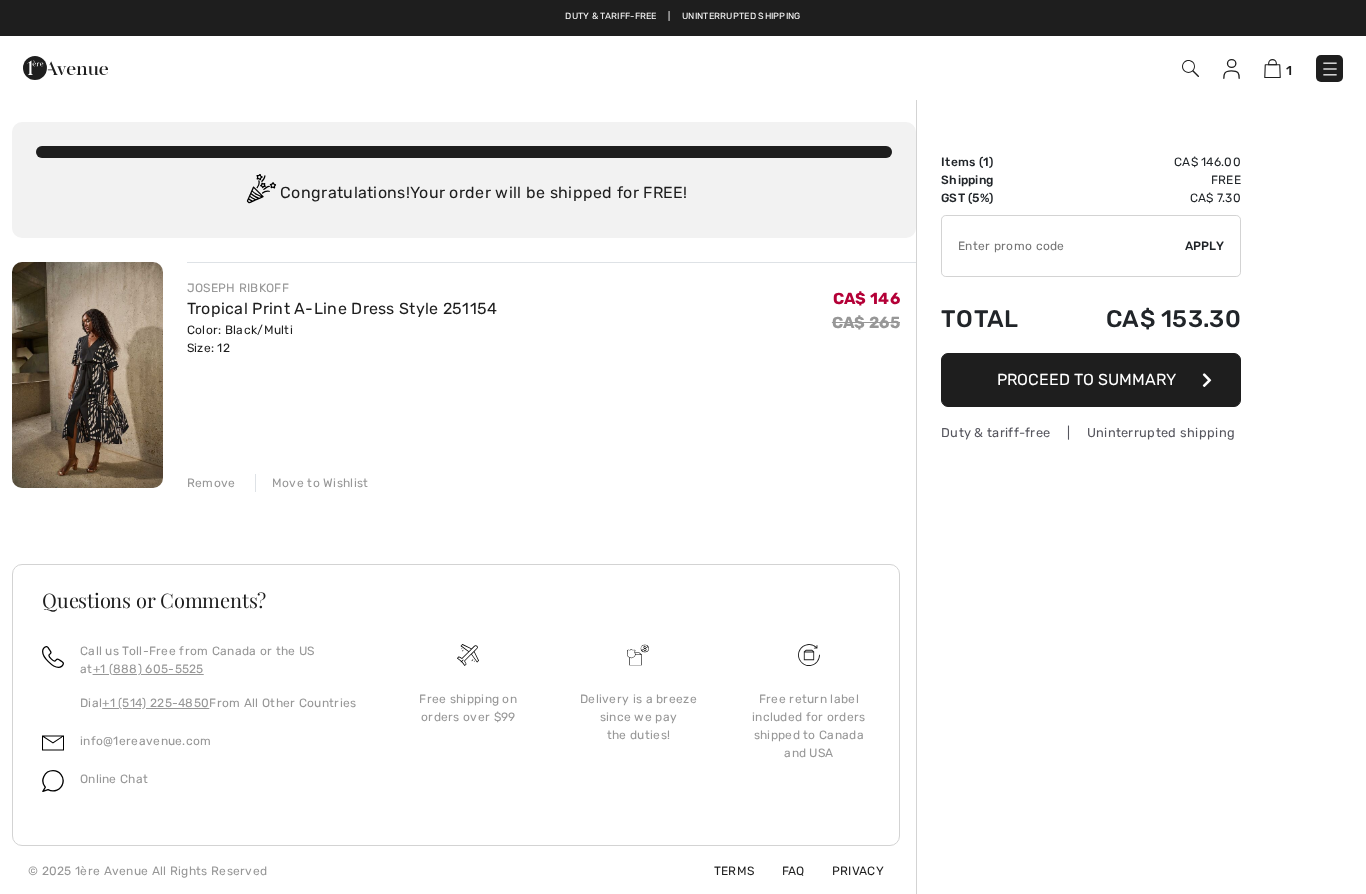 scroll, scrollTop: 0, scrollLeft: 0, axis: both 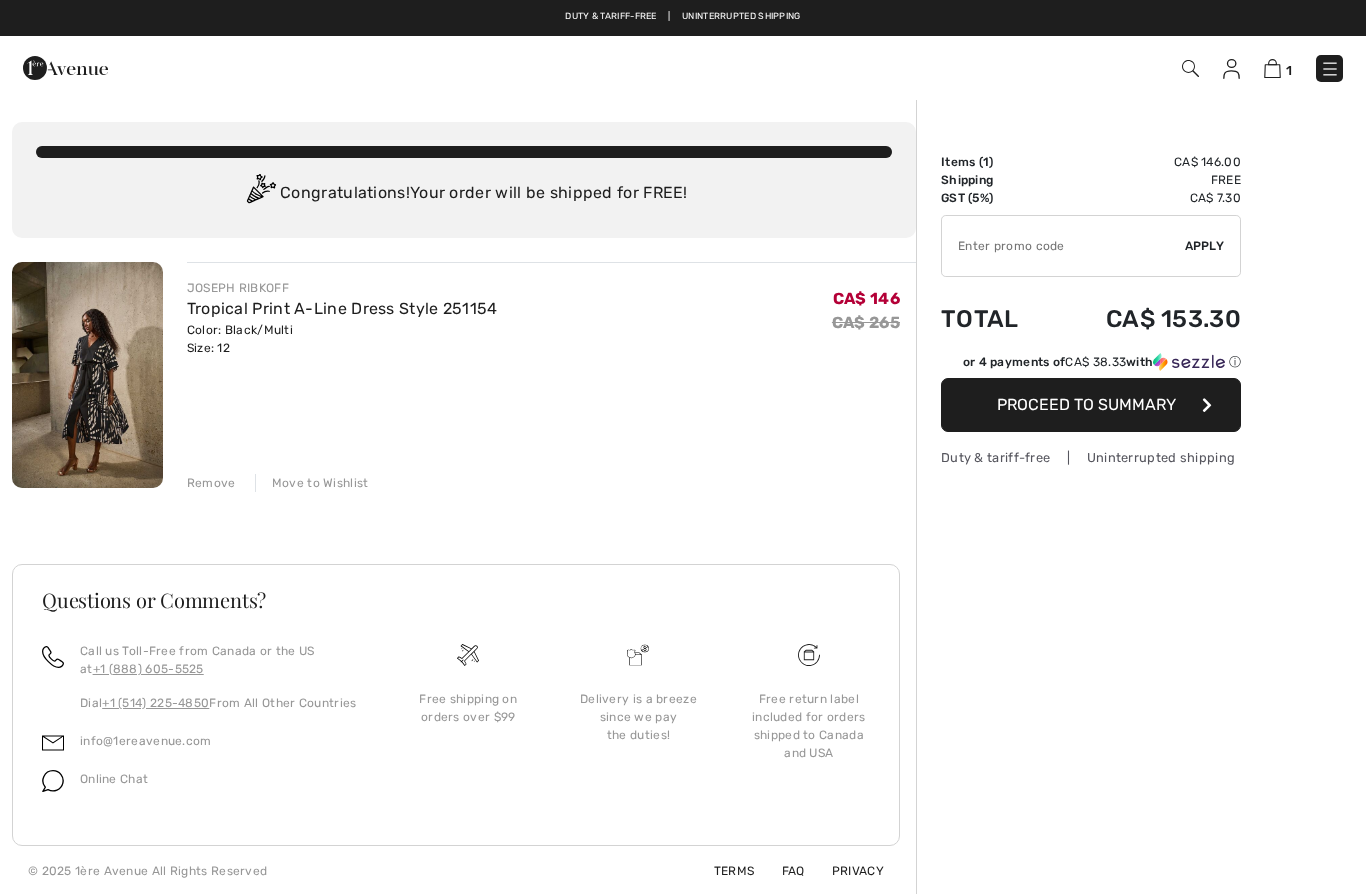 click on "Remove
Move to Wishlist" at bounding box center [551, 481] 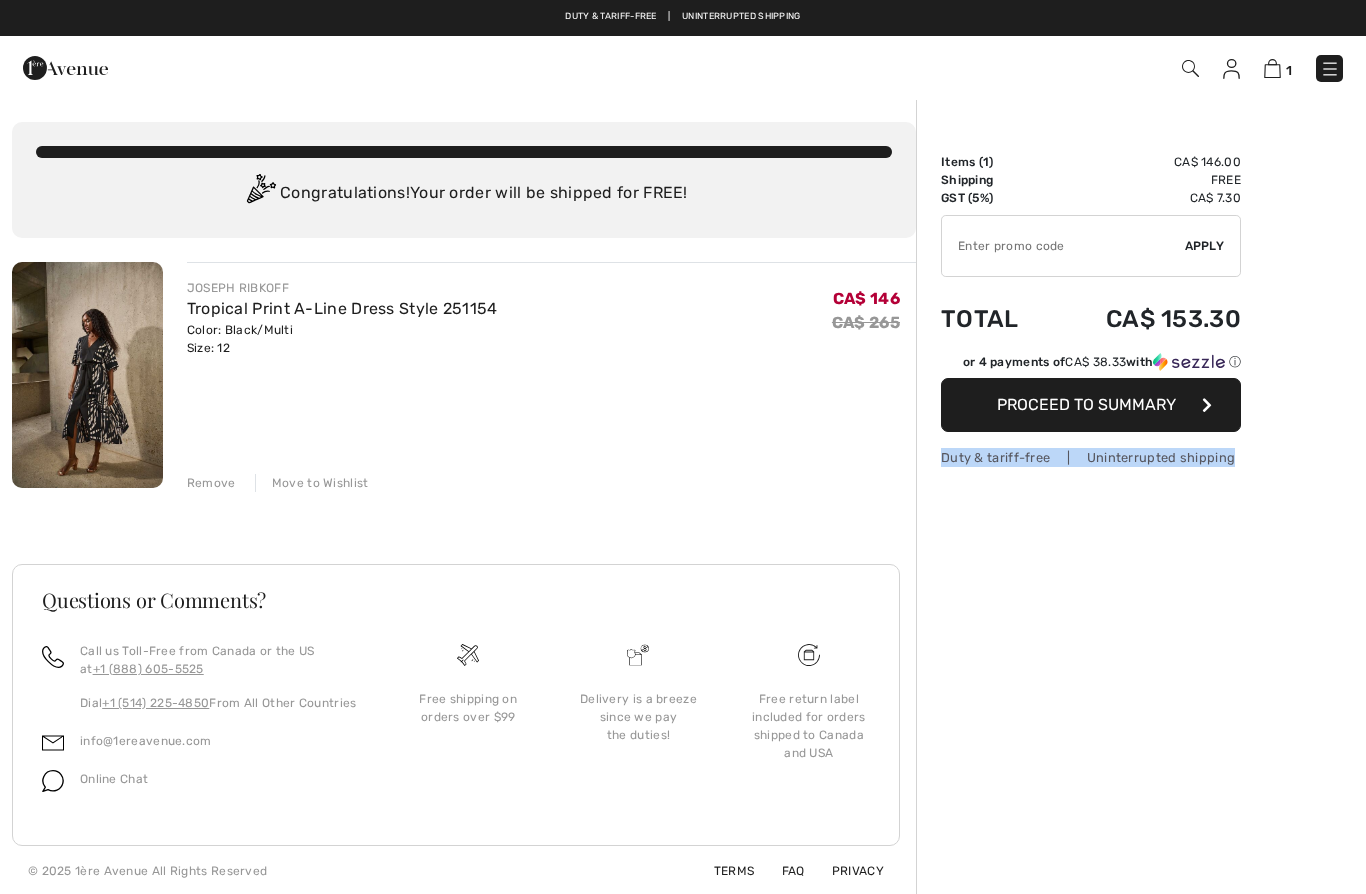 click on "Remove" at bounding box center [211, 483] 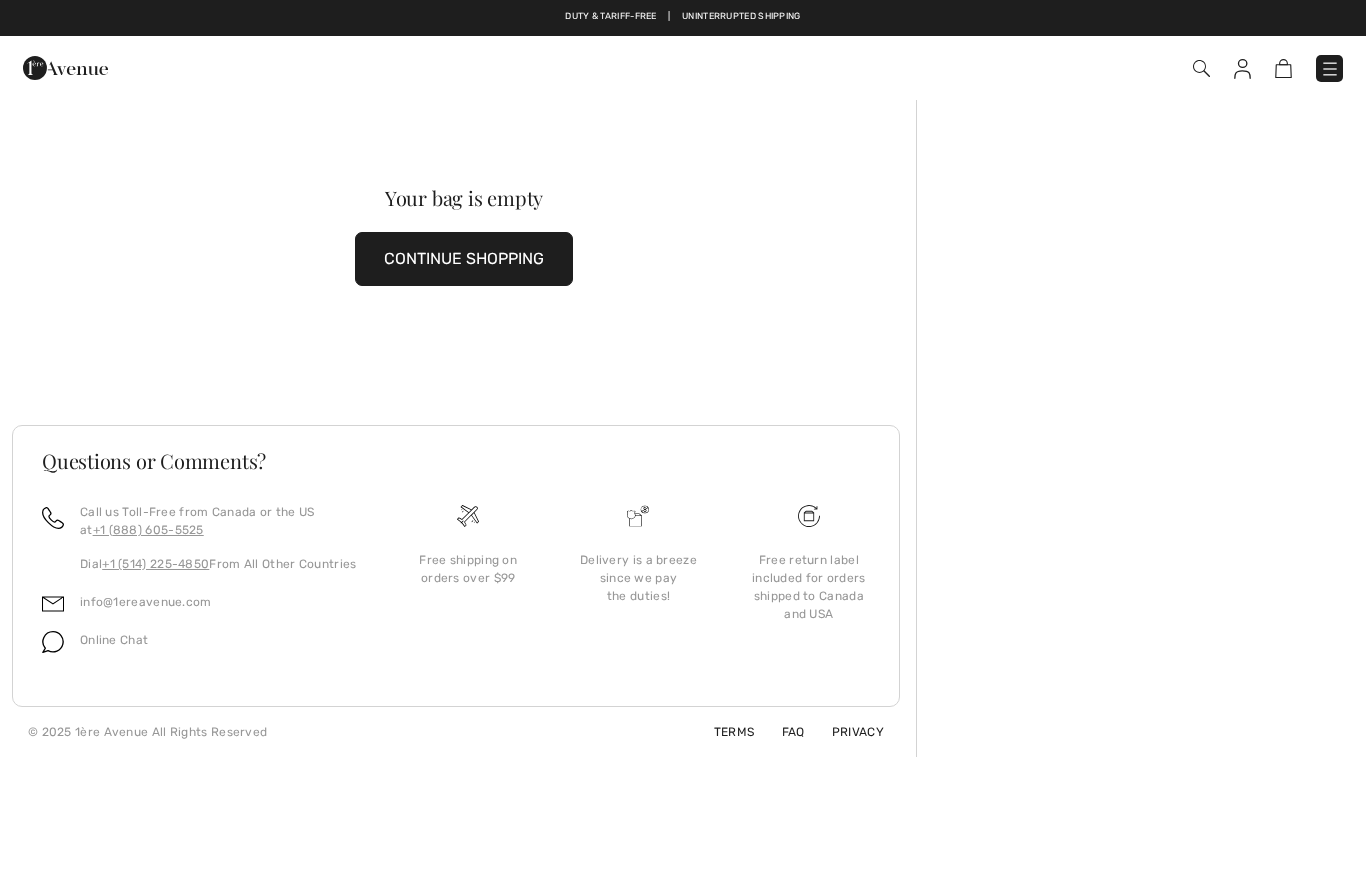 scroll, scrollTop: 0, scrollLeft: 0, axis: both 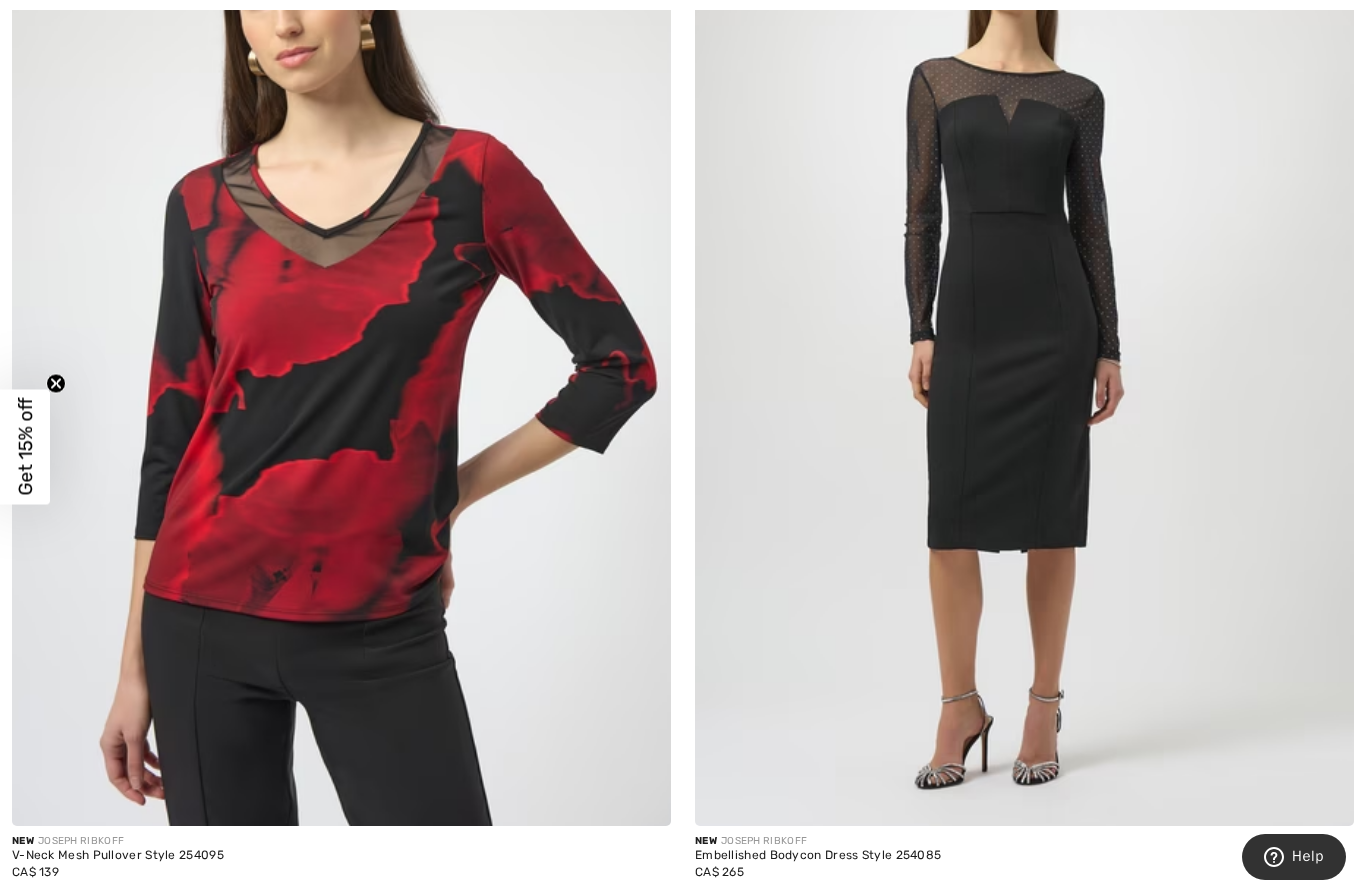 click on "5" at bounding box center [760, 919] 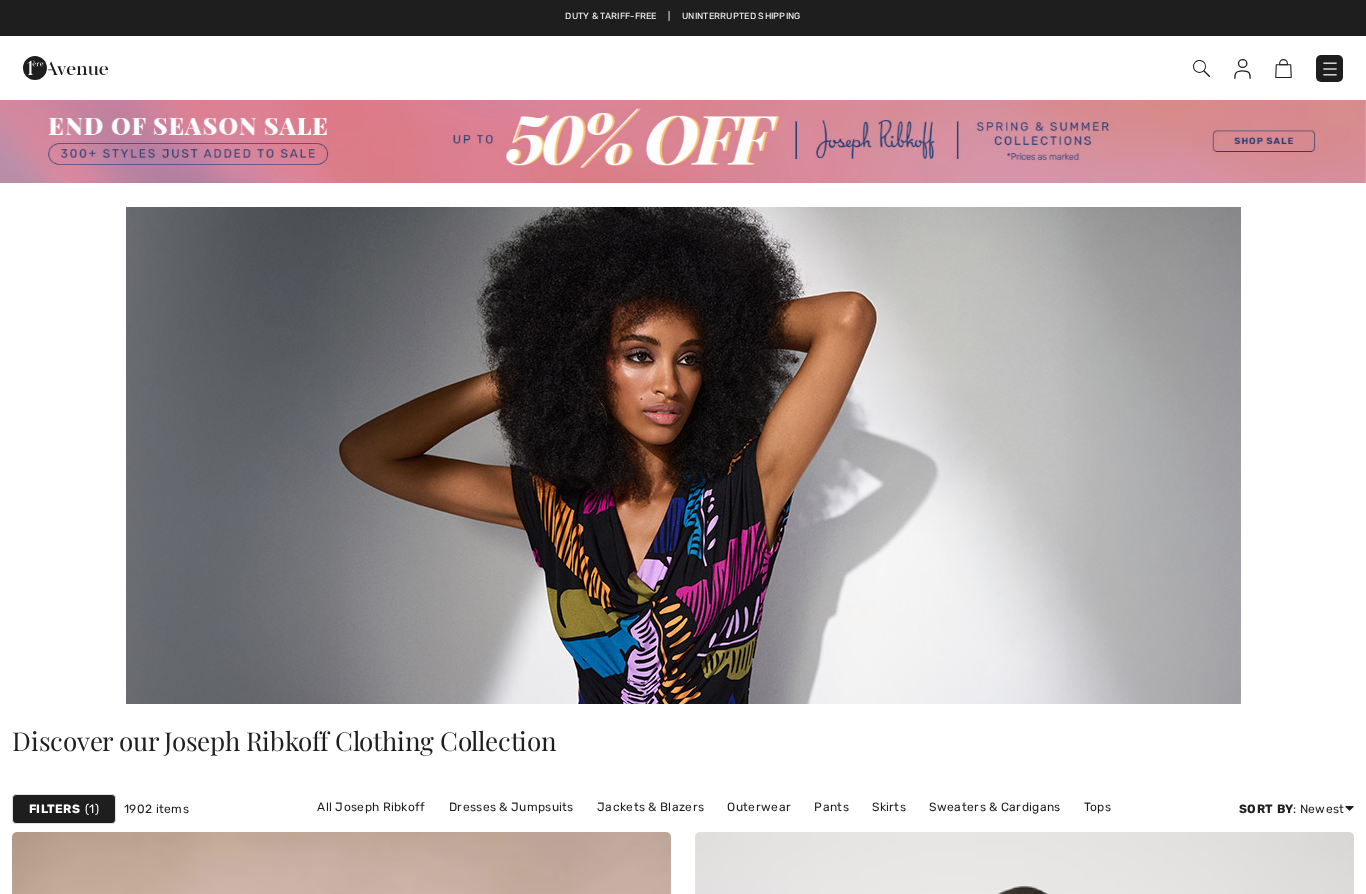 scroll, scrollTop: 0, scrollLeft: 0, axis: both 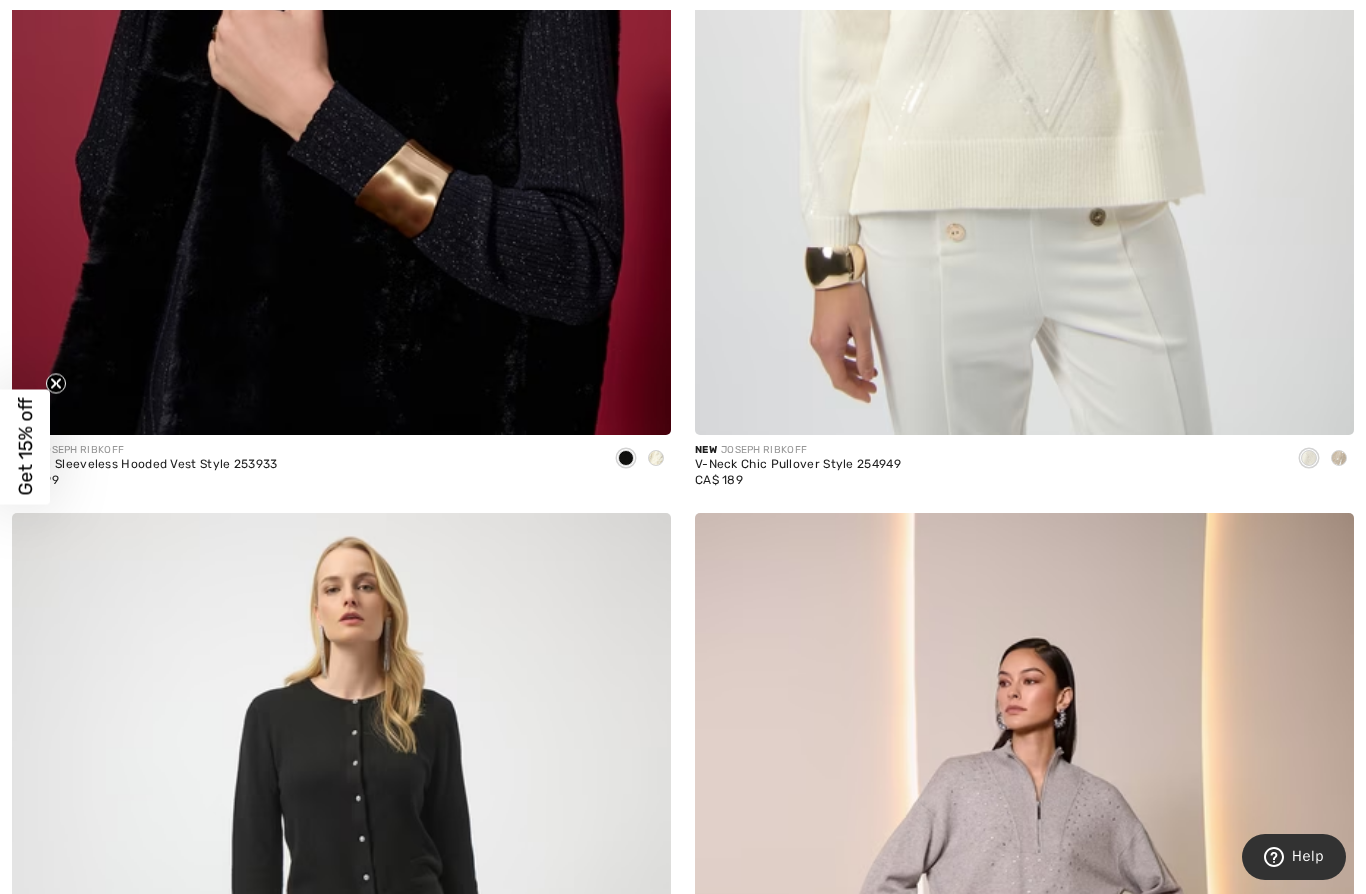 click at bounding box center (1024, -60) 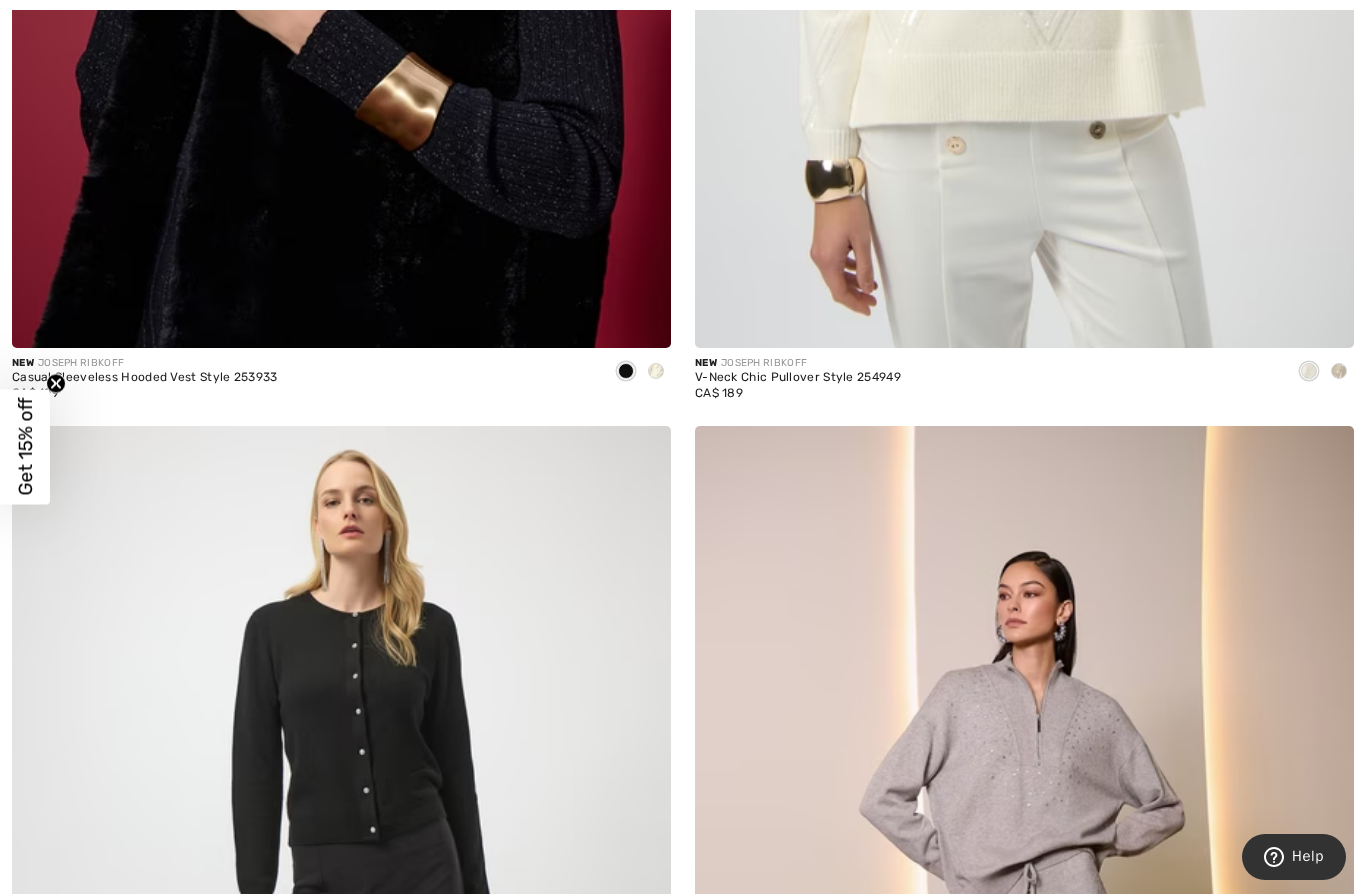 click at bounding box center (1024, -147) 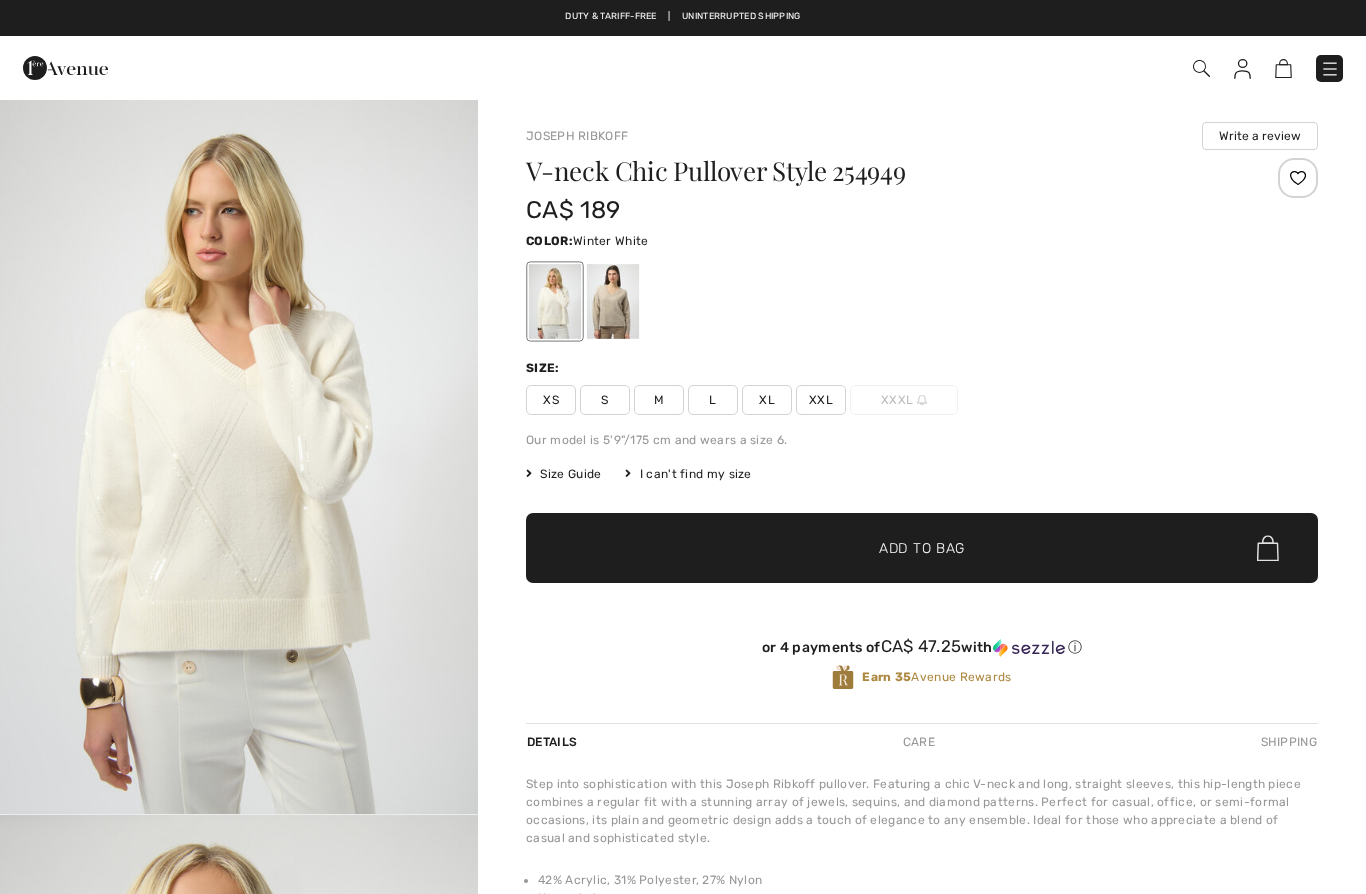 scroll, scrollTop: 0, scrollLeft: 0, axis: both 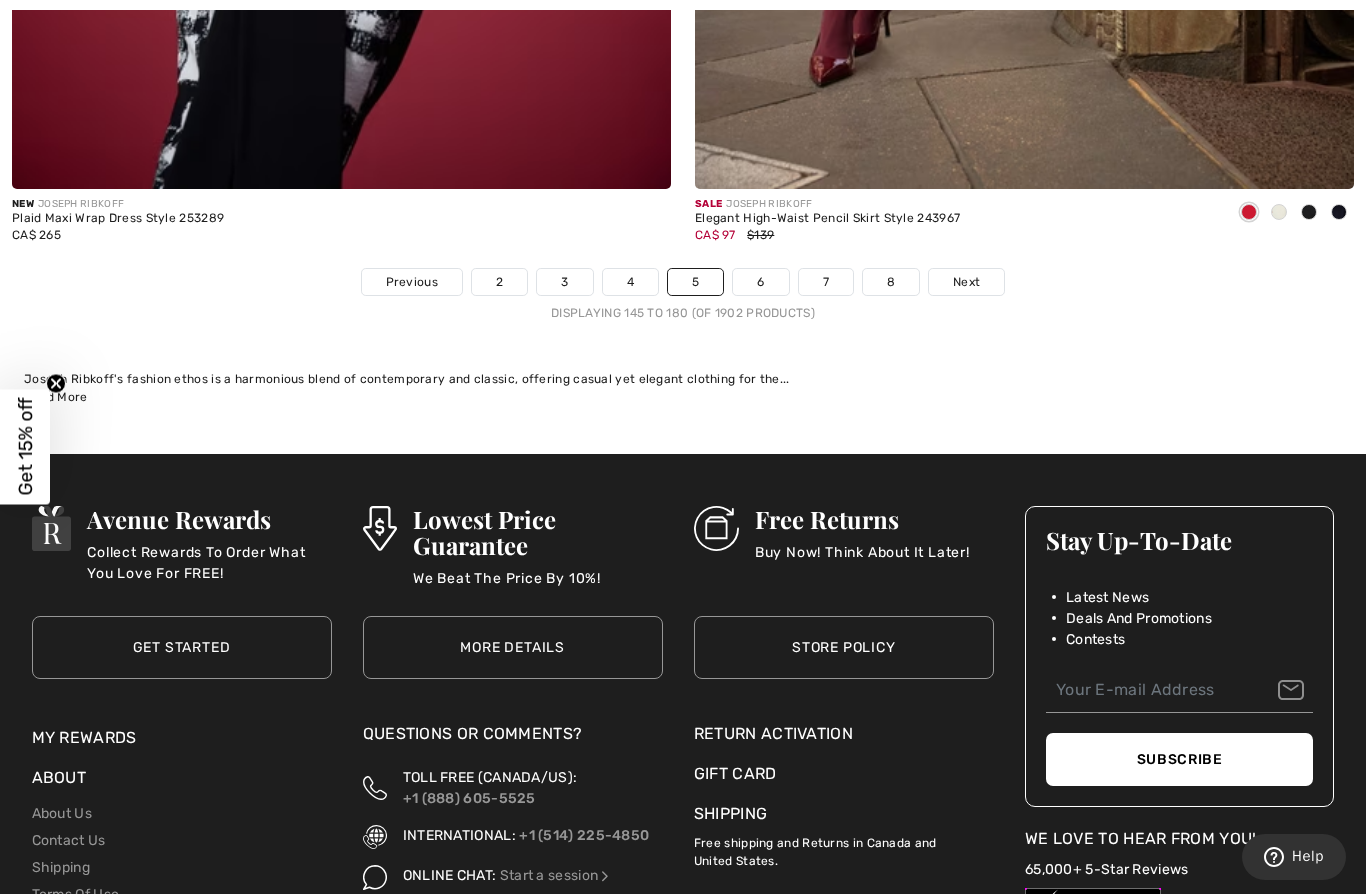 click on "Next" at bounding box center [966, 282] 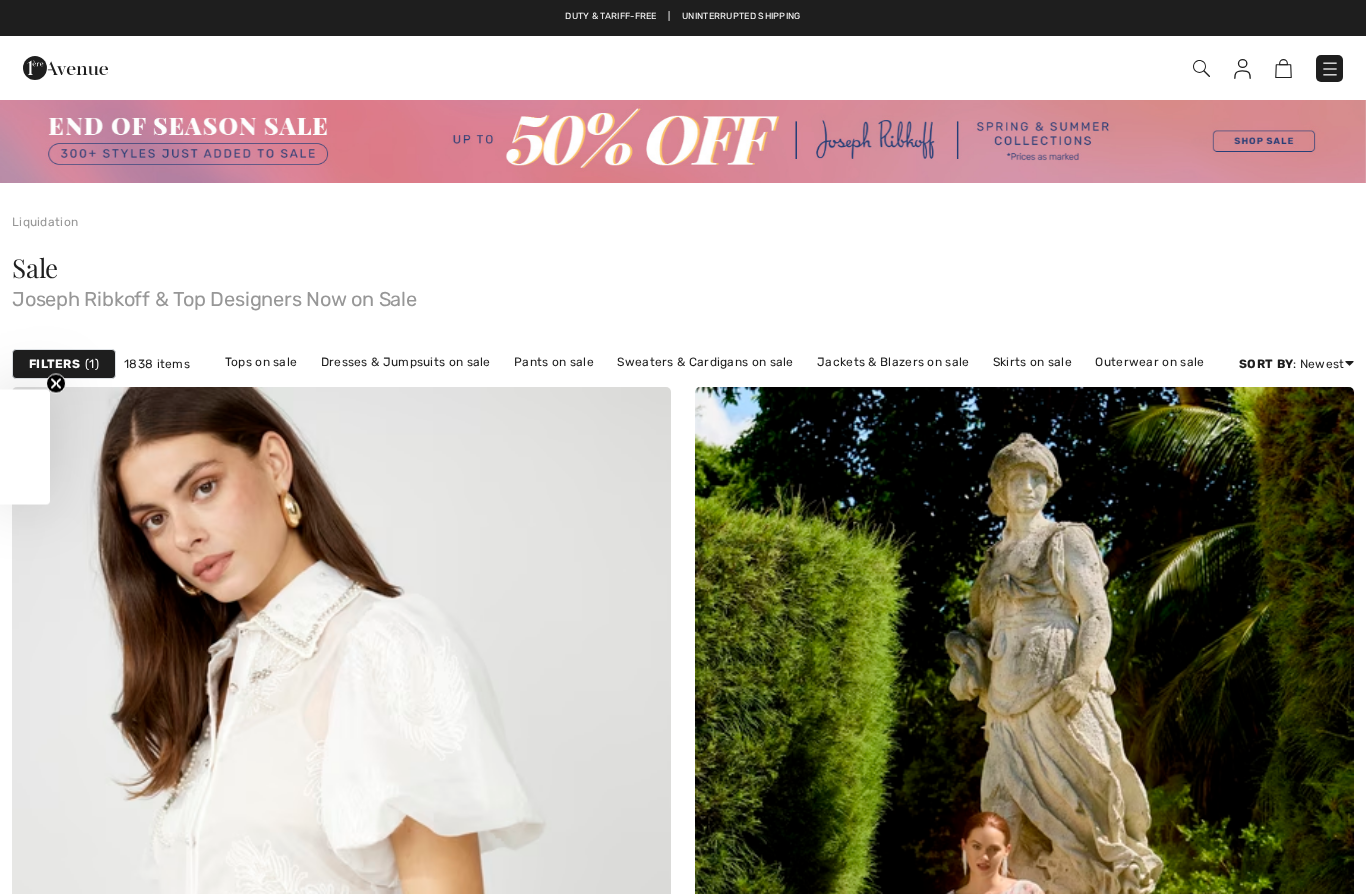 scroll, scrollTop: 0, scrollLeft: 0, axis: both 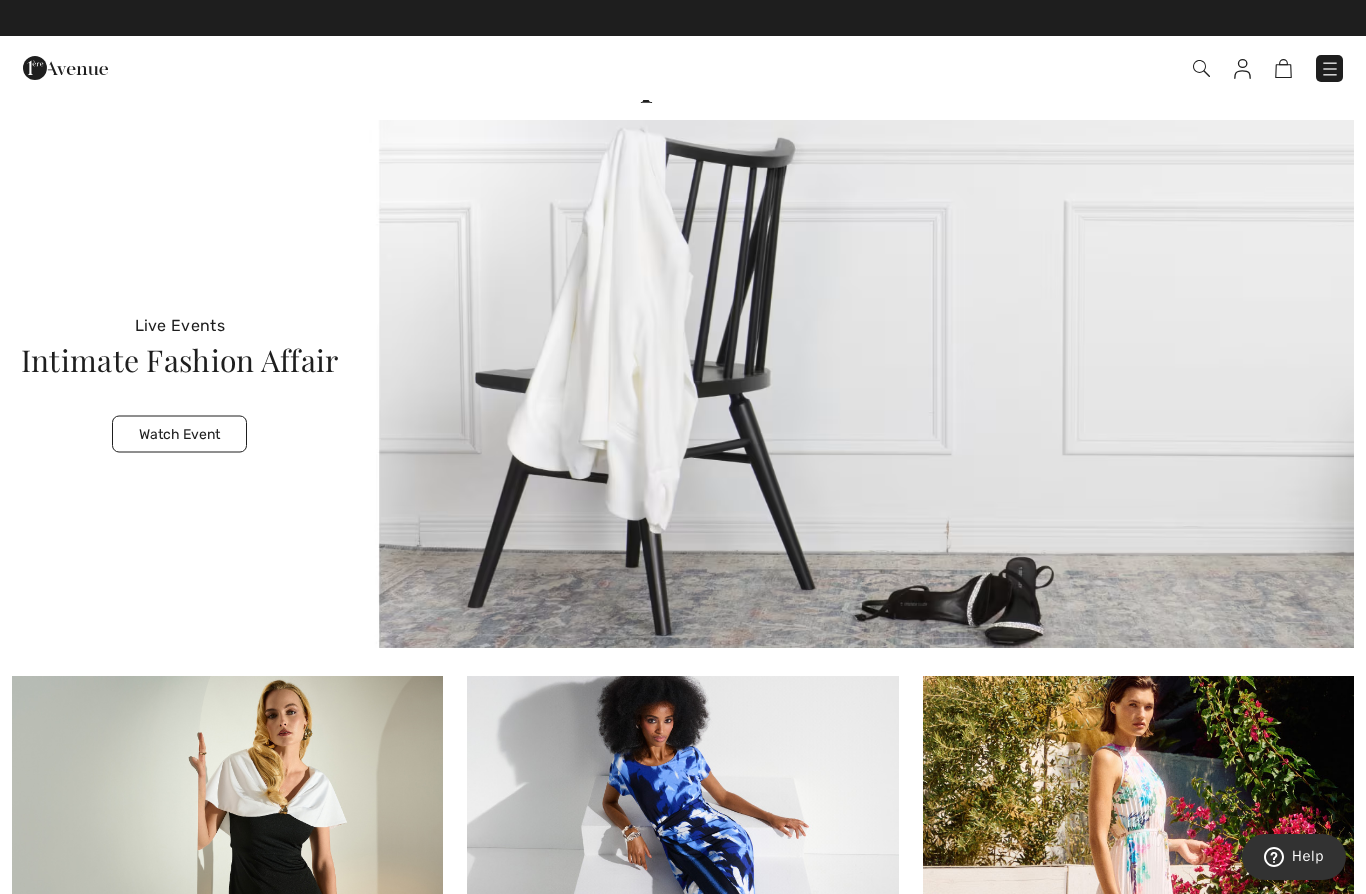 click on "Watch Event" at bounding box center (179, 434) 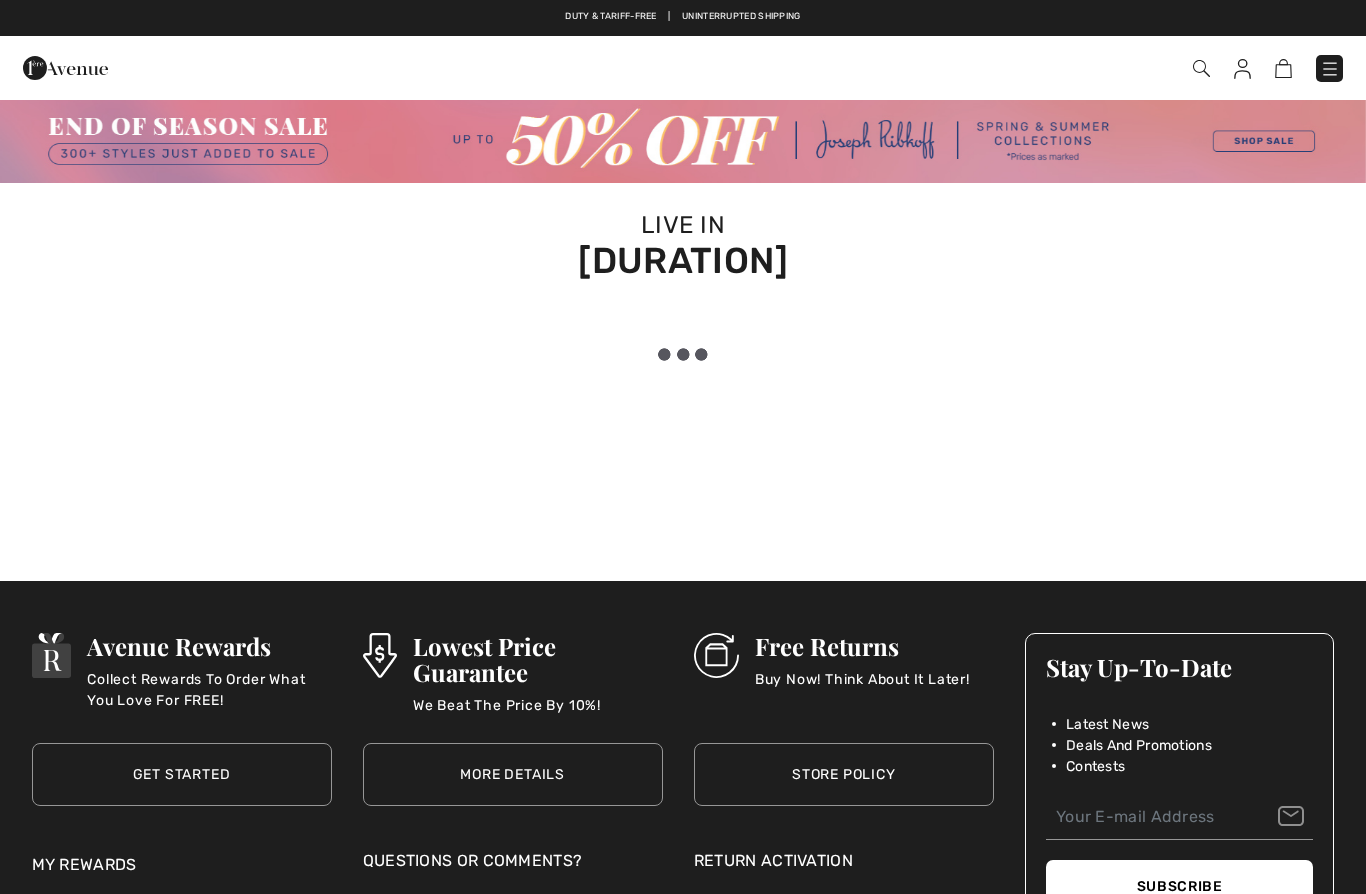 scroll, scrollTop: 0, scrollLeft: 0, axis: both 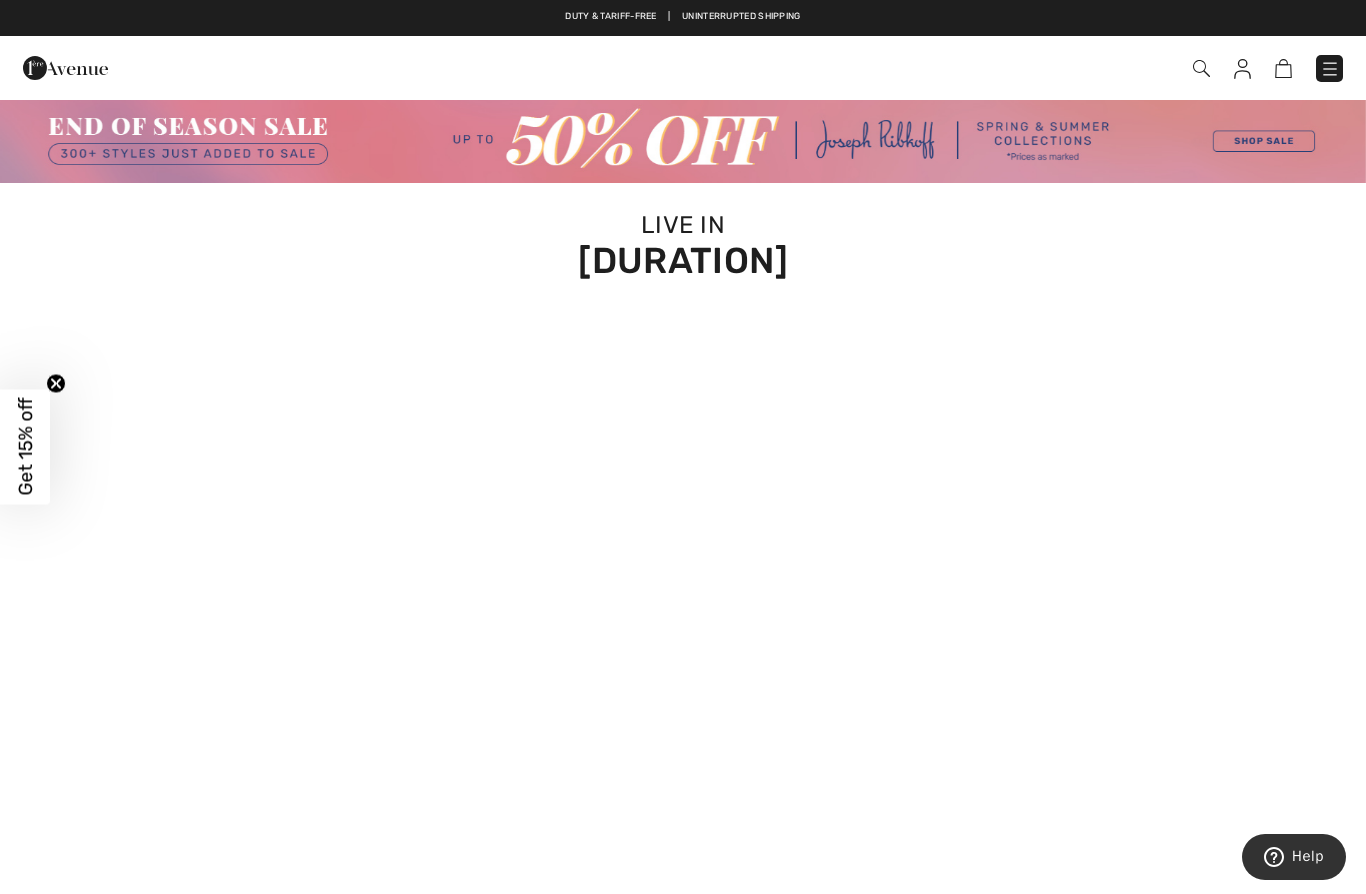 click at bounding box center (683, 140) 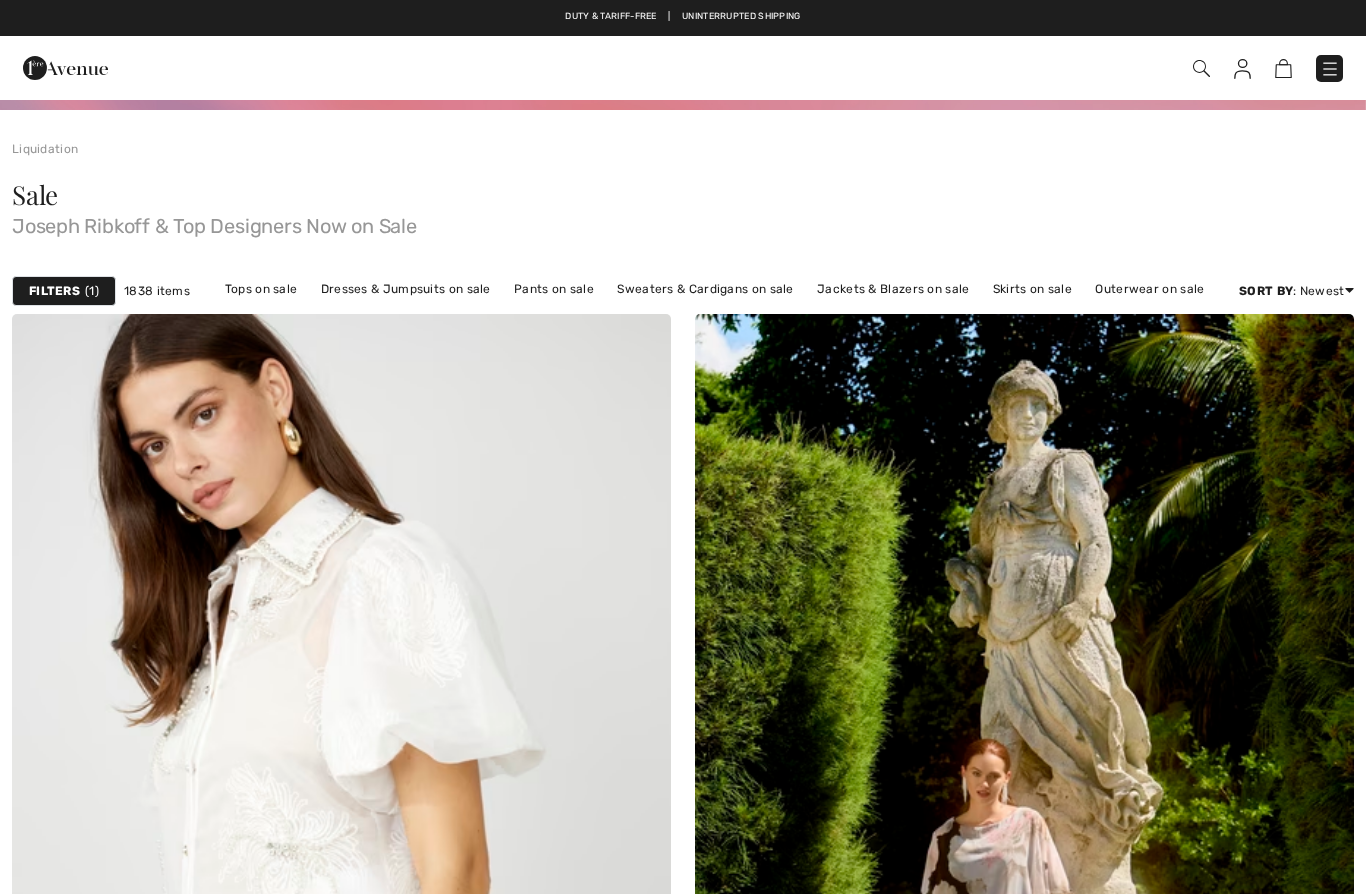 scroll, scrollTop: 0, scrollLeft: 0, axis: both 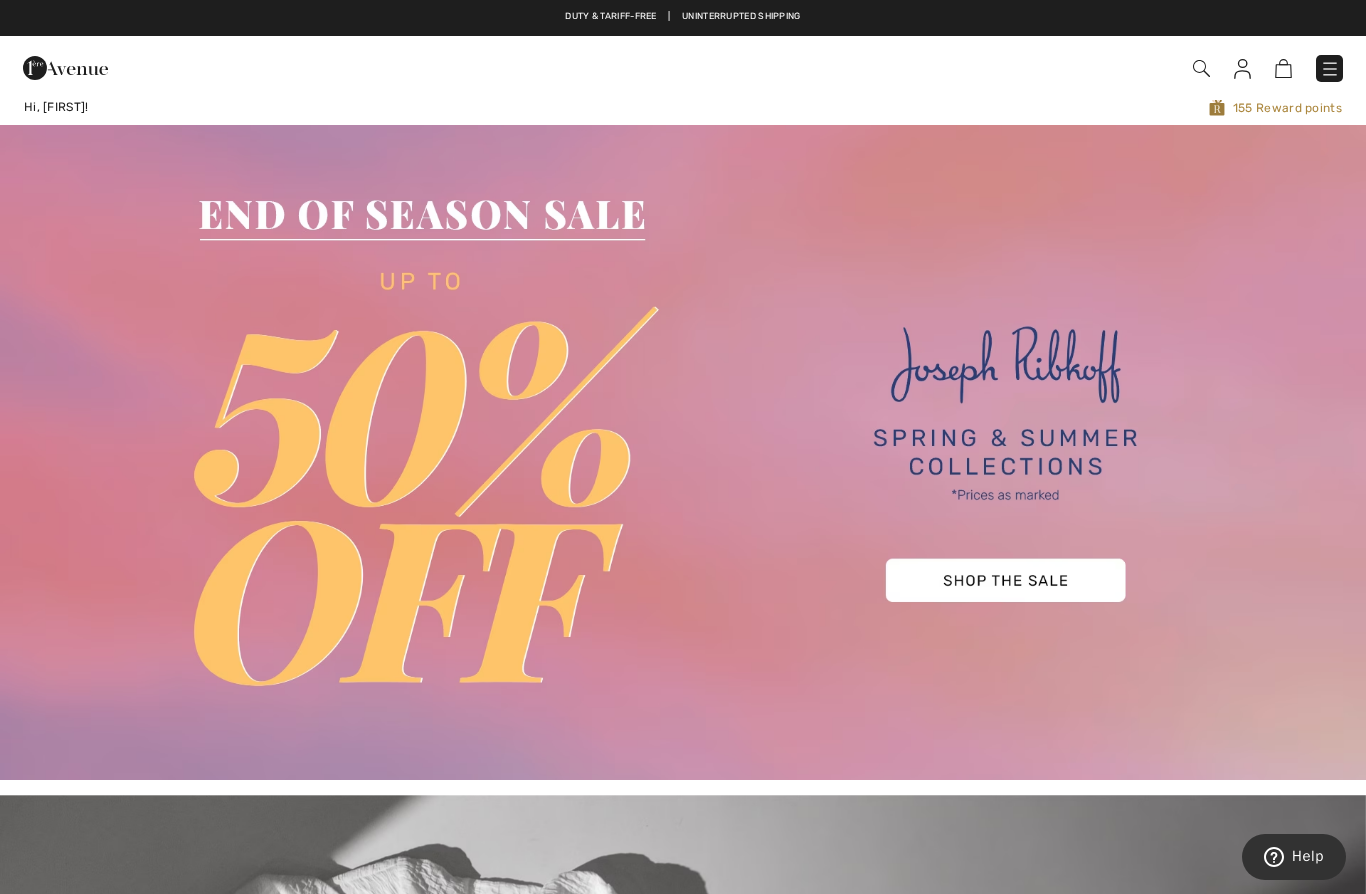 click at bounding box center (1201, 68) 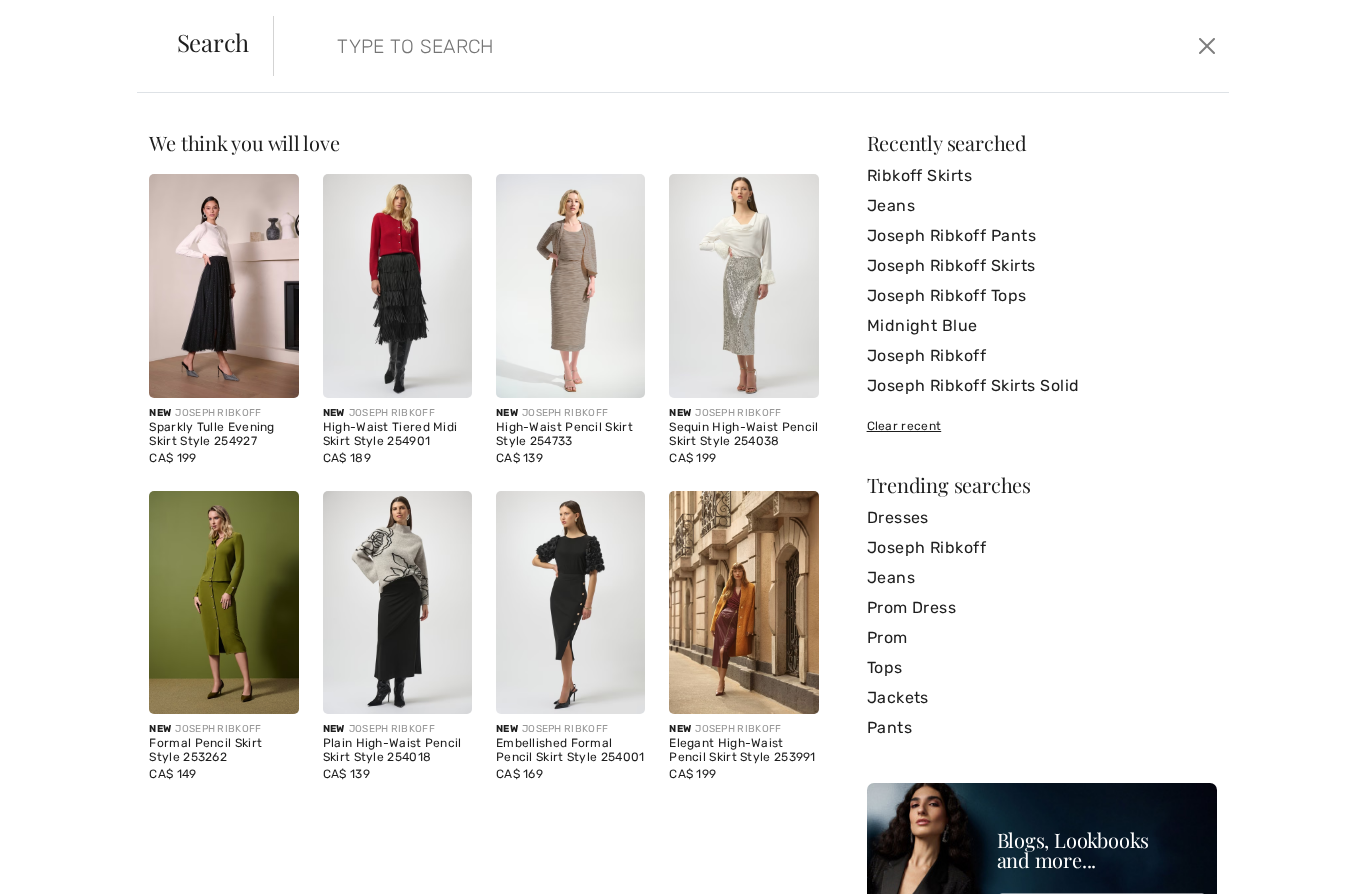 click at bounding box center (648, 46) 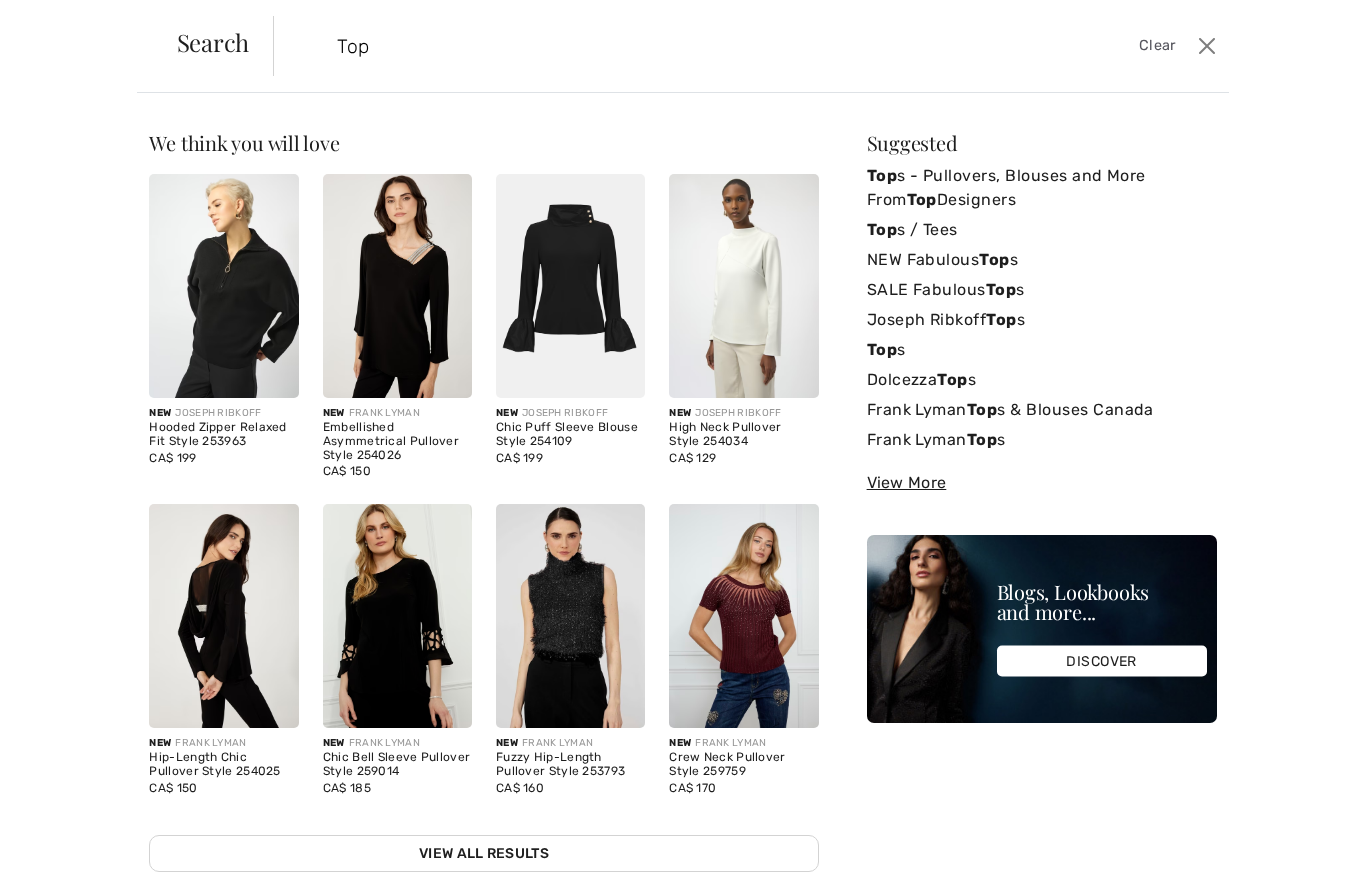 type on "Tops" 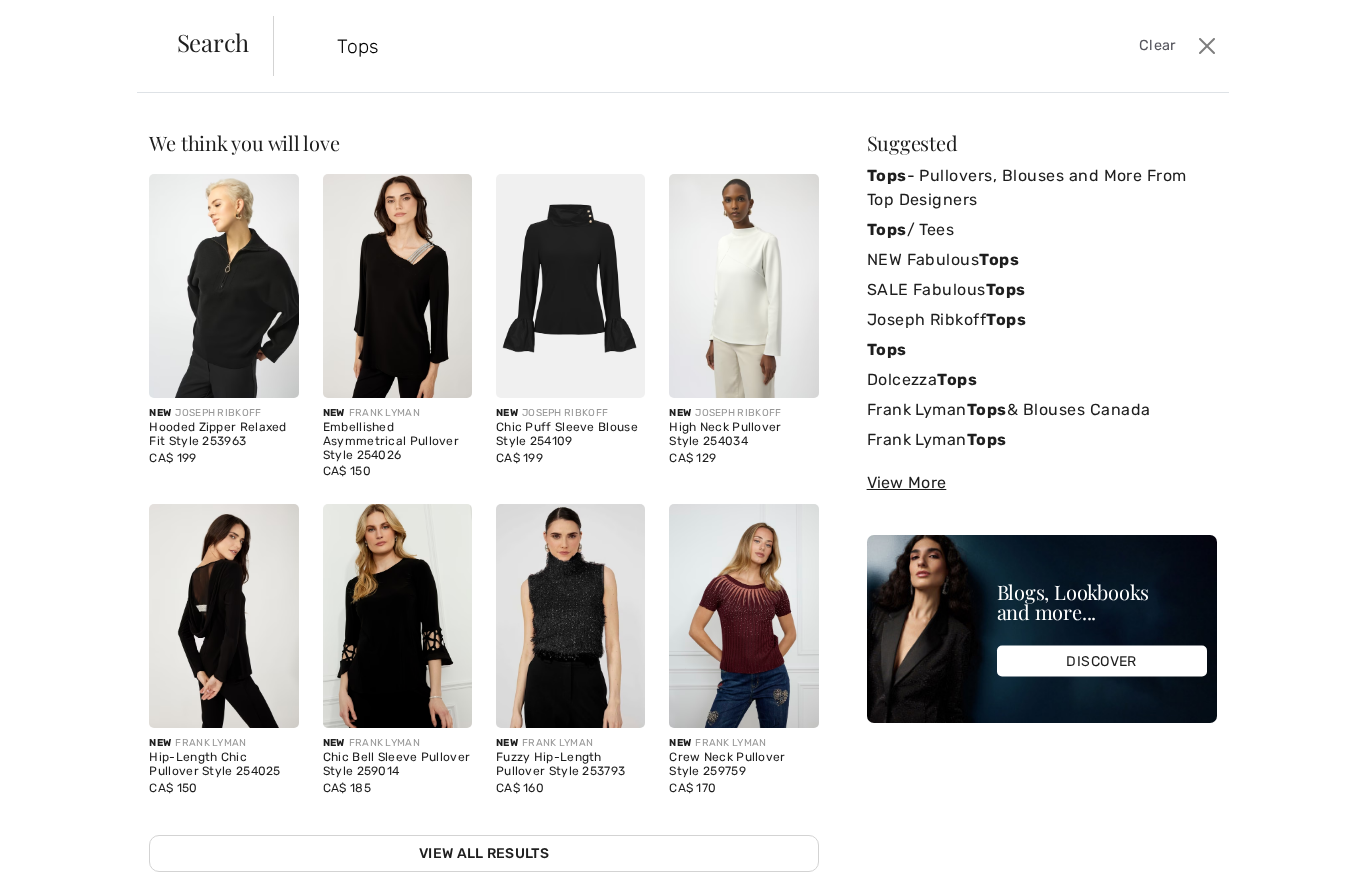 click on "NEW Fabulous  Tops" at bounding box center (1042, 260) 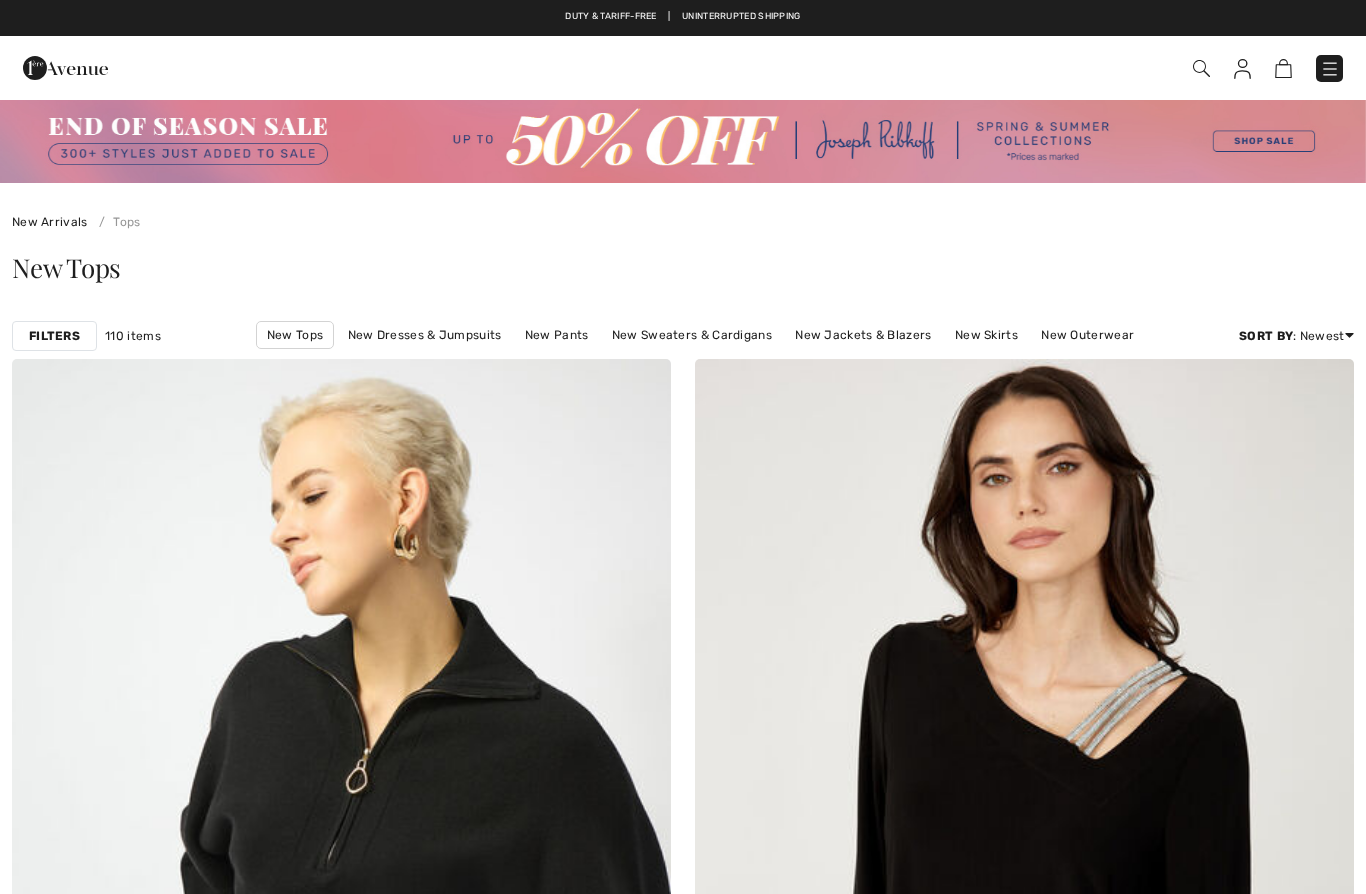 scroll, scrollTop: 0, scrollLeft: 0, axis: both 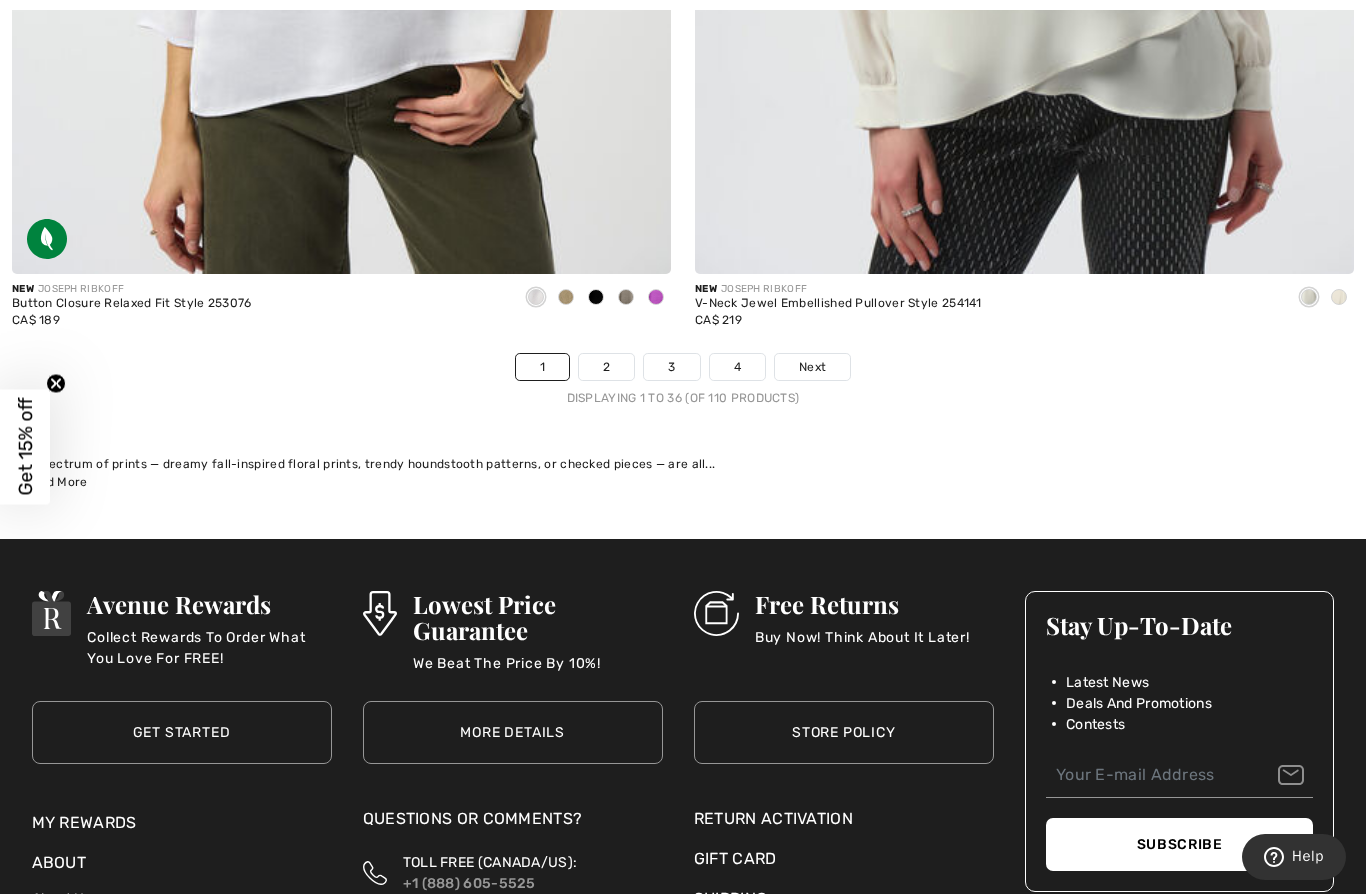 click on "Next" at bounding box center (812, 367) 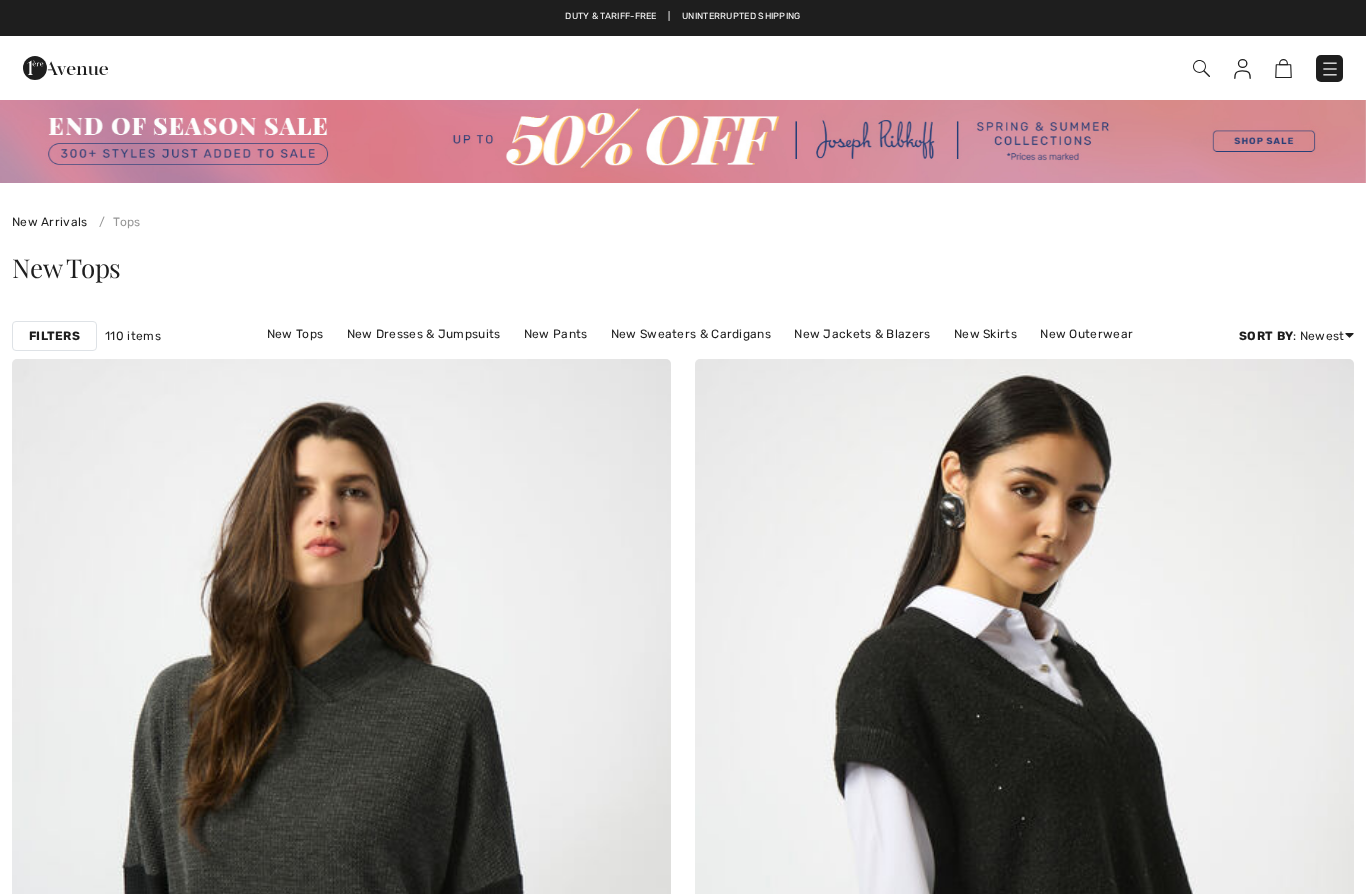 scroll, scrollTop: 80, scrollLeft: 0, axis: vertical 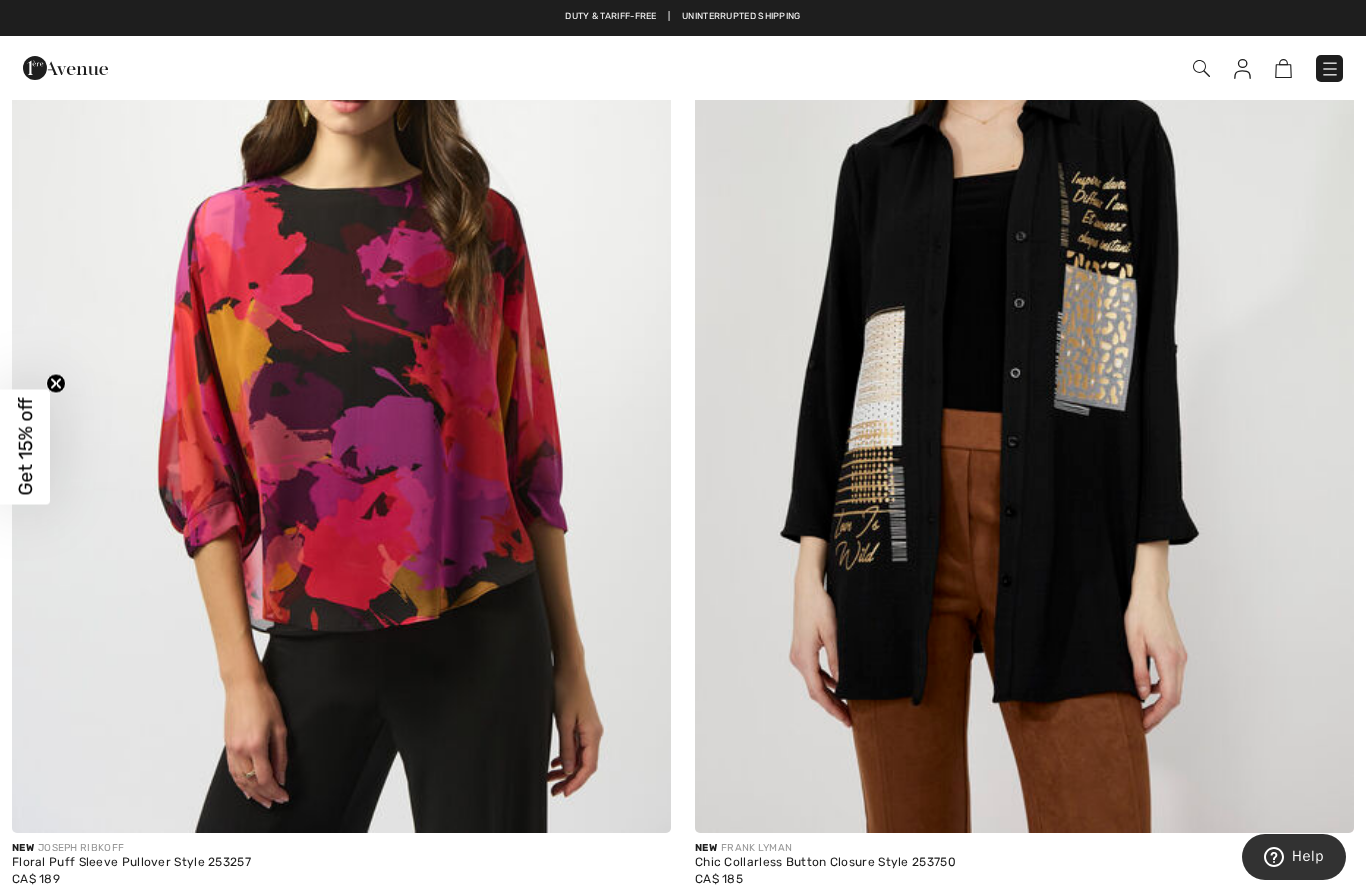 click at bounding box center (341, 339) 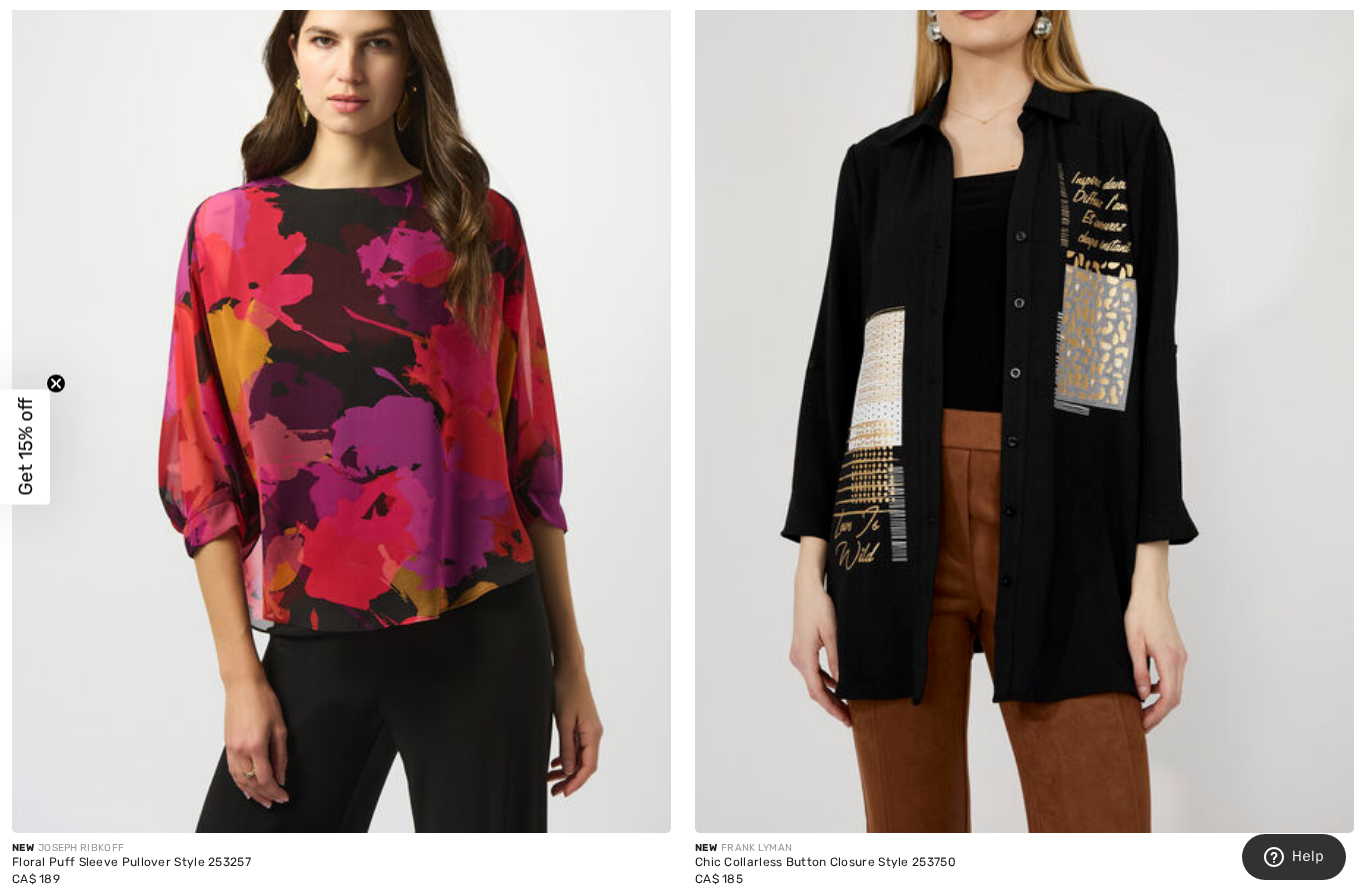 click at bounding box center (341, 339) 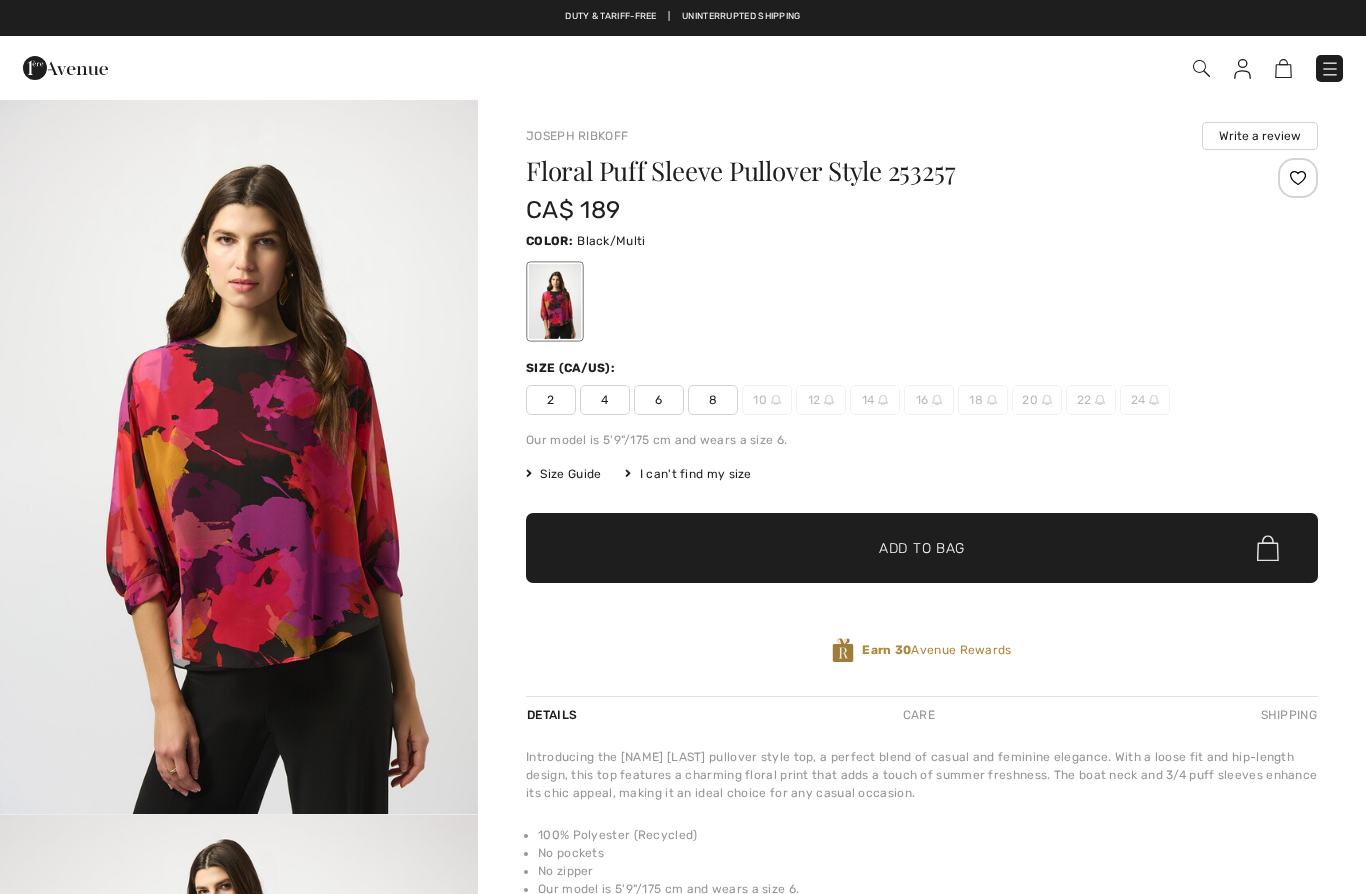 scroll, scrollTop: 0, scrollLeft: 0, axis: both 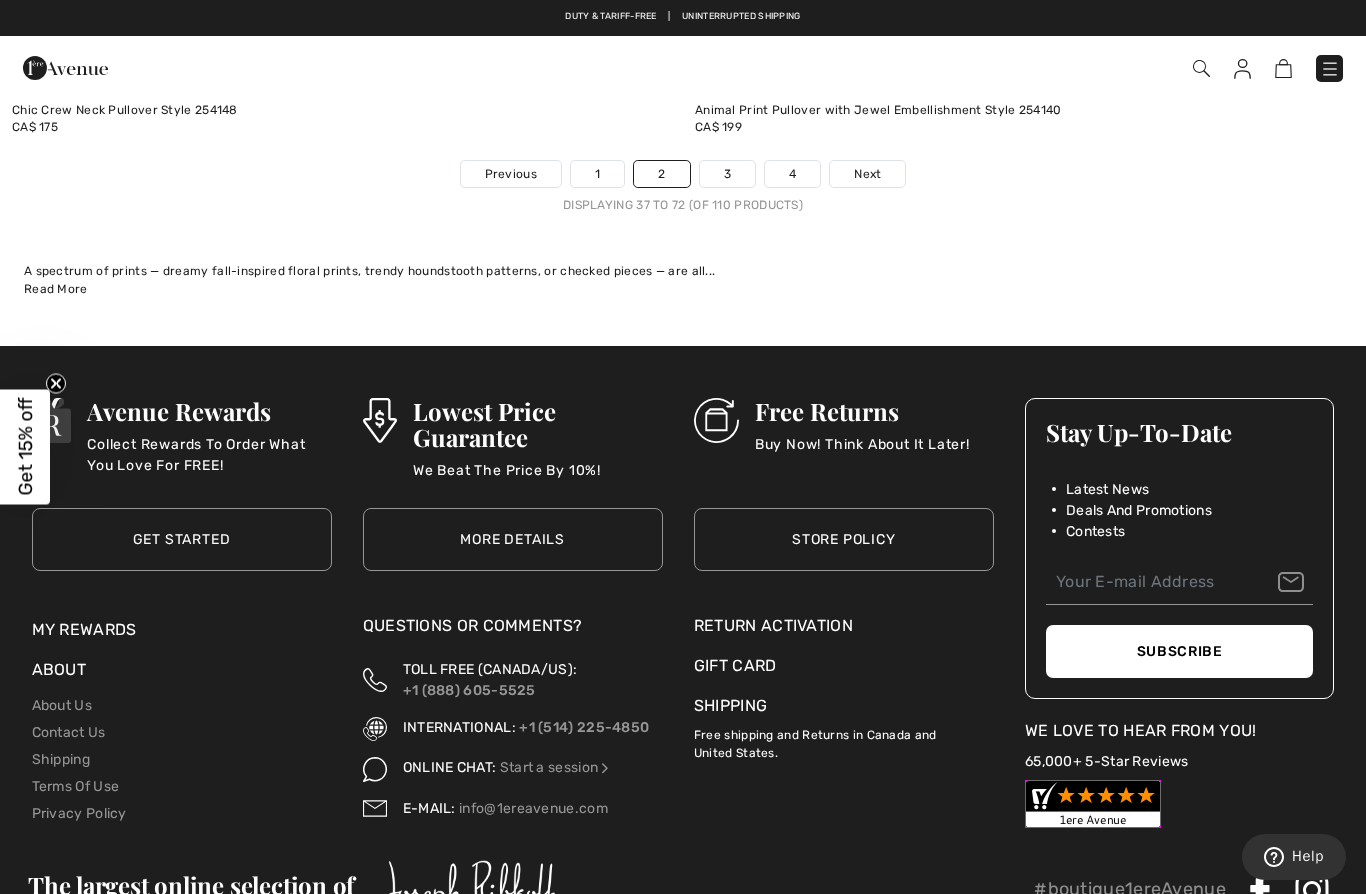 click on "Next" at bounding box center [867, 174] 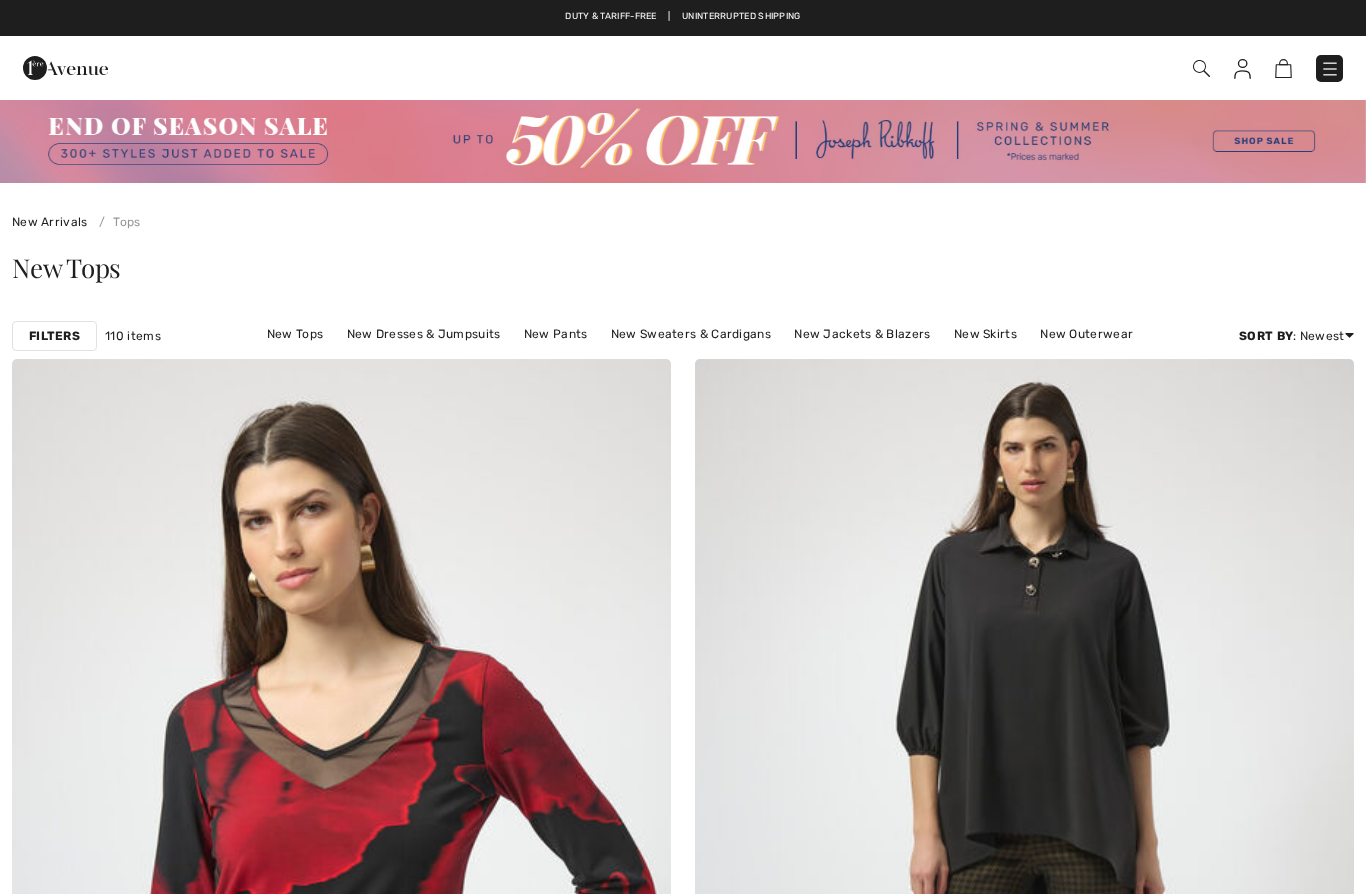 scroll, scrollTop: 0, scrollLeft: 0, axis: both 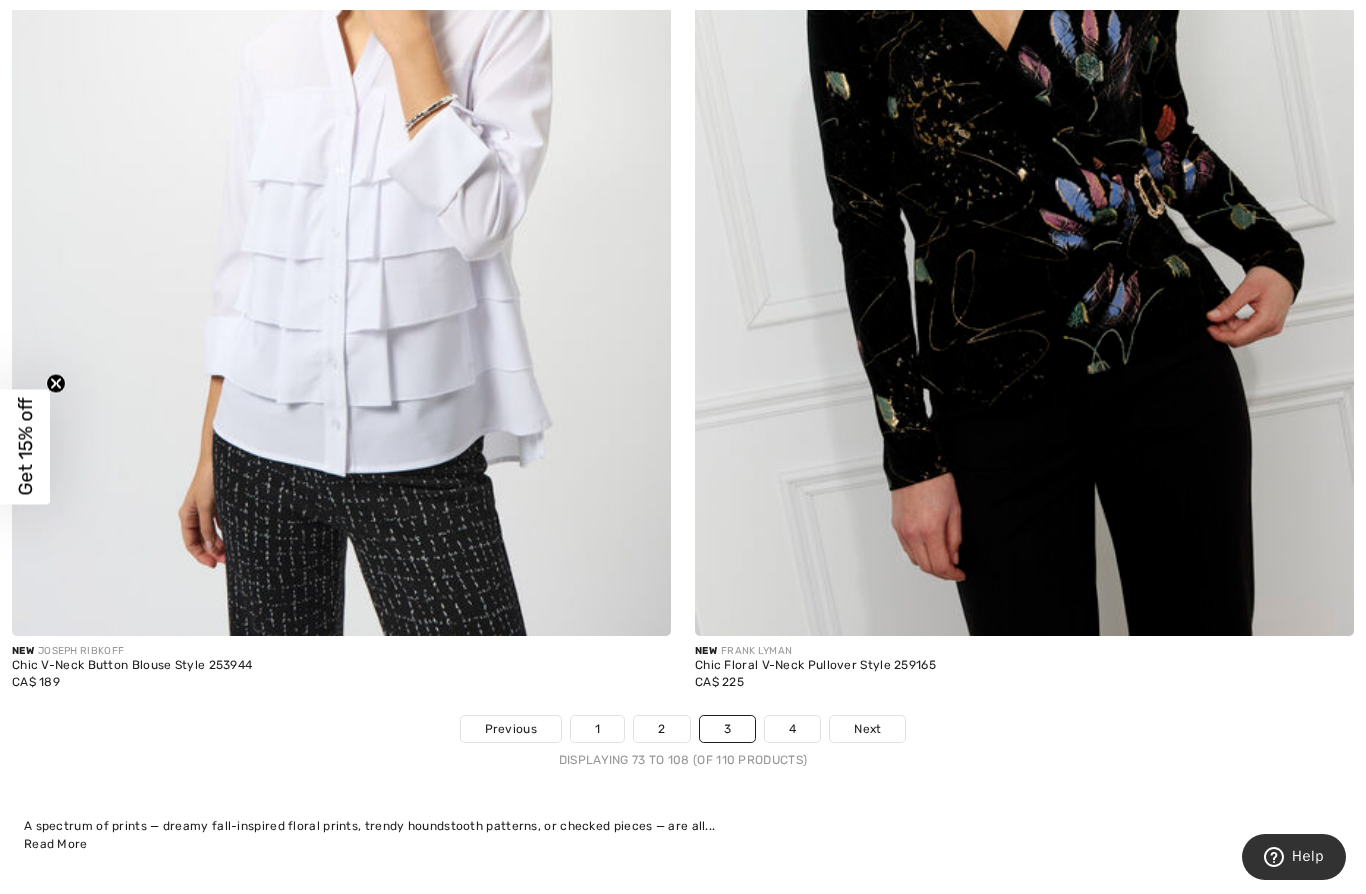 click at bounding box center [1024, 142] 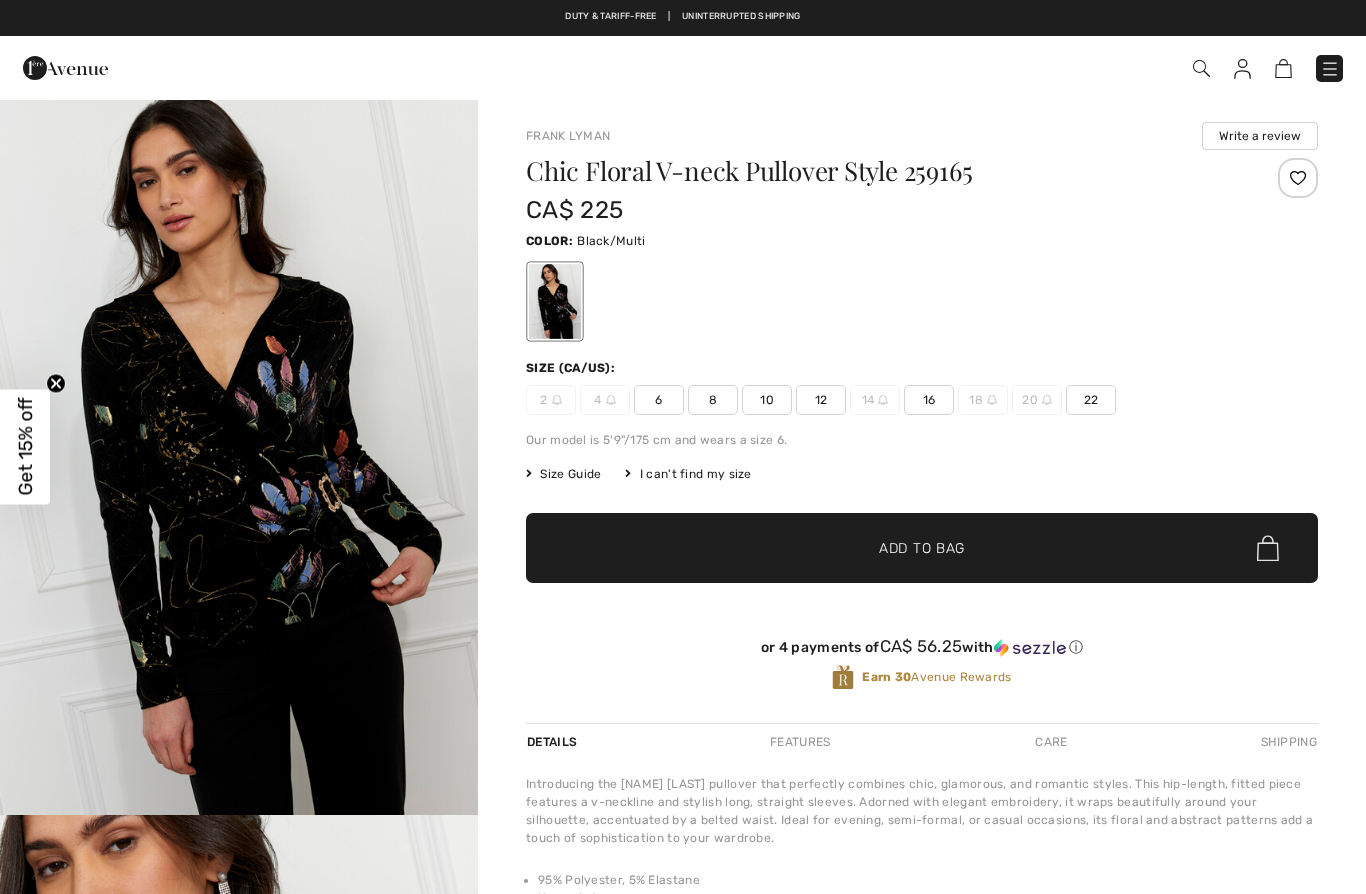 scroll, scrollTop: 0, scrollLeft: 0, axis: both 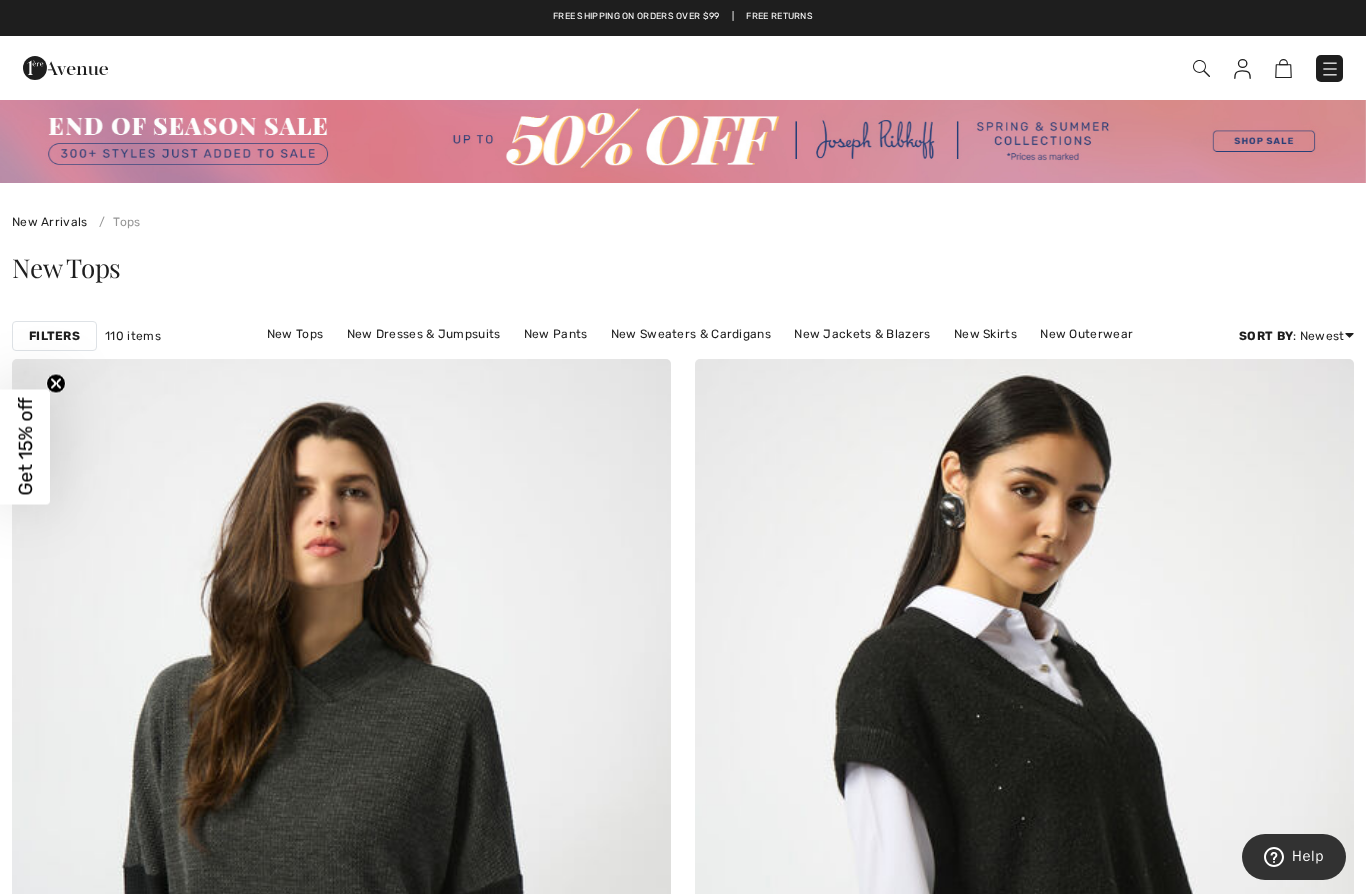 click at bounding box center (1201, 68) 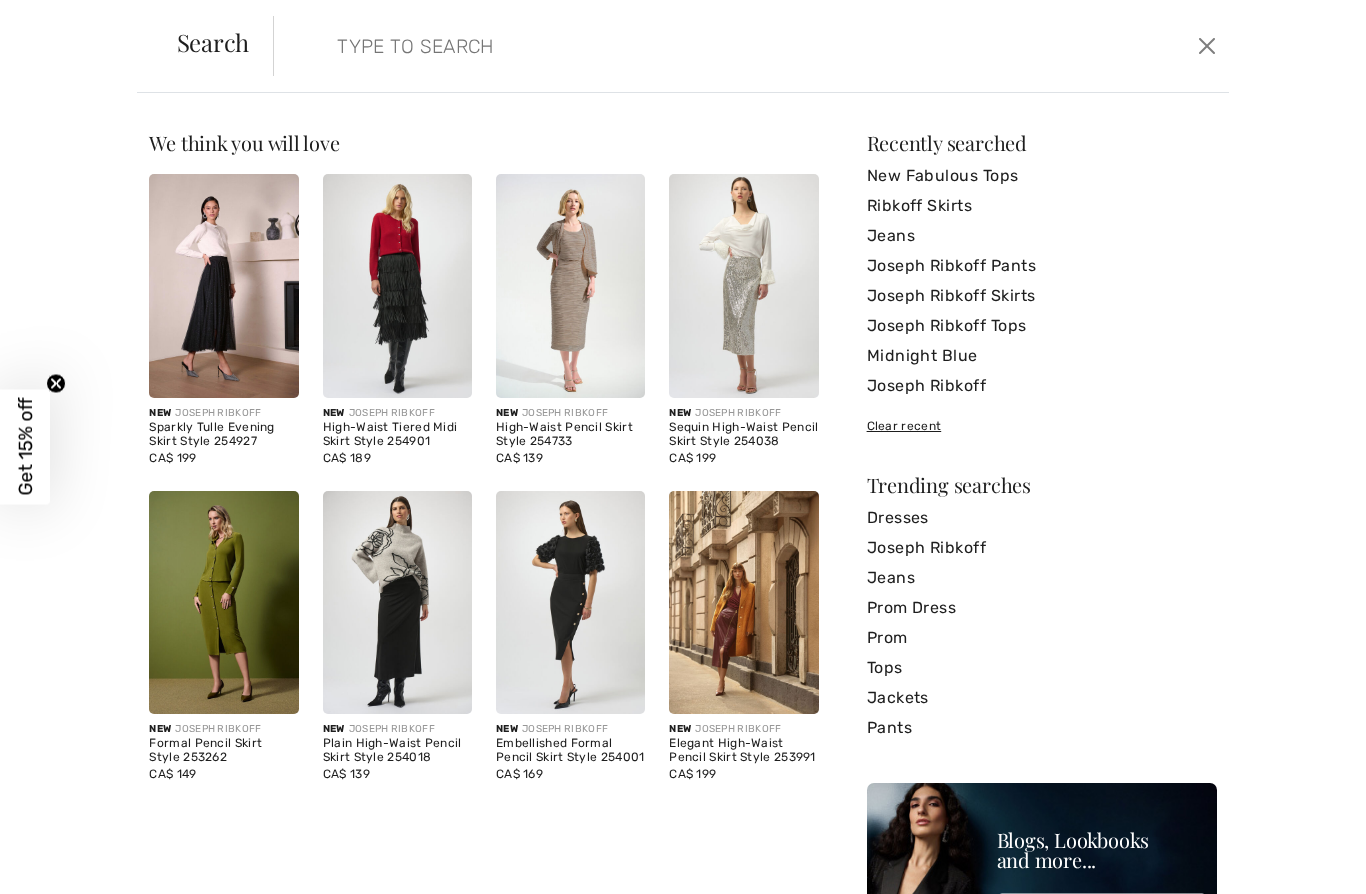 click on "Joseph Ribkoff Skirts" at bounding box center [1042, 296] 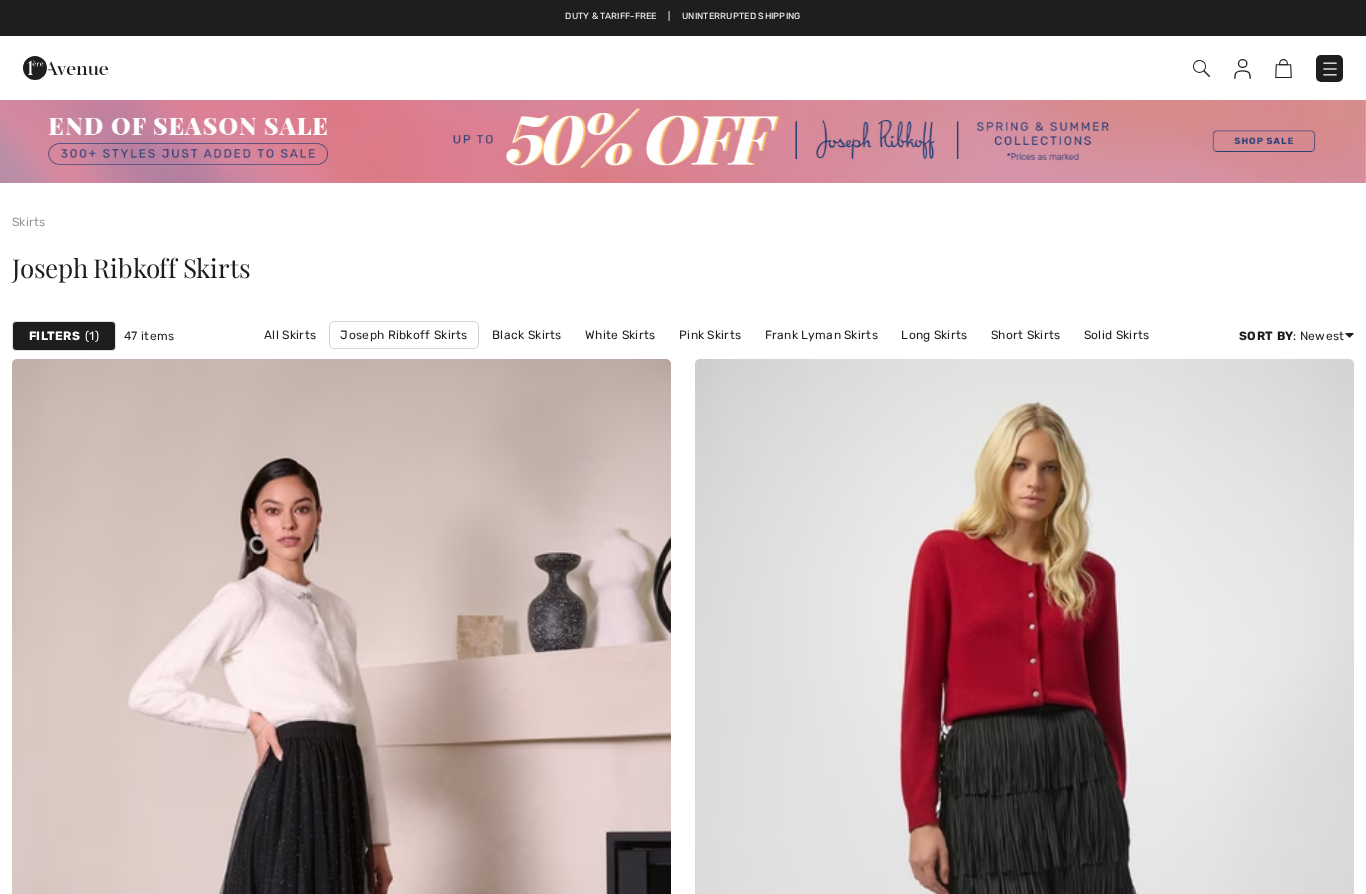 scroll, scrollTop: 0, scrollLeft: 0, axis: both 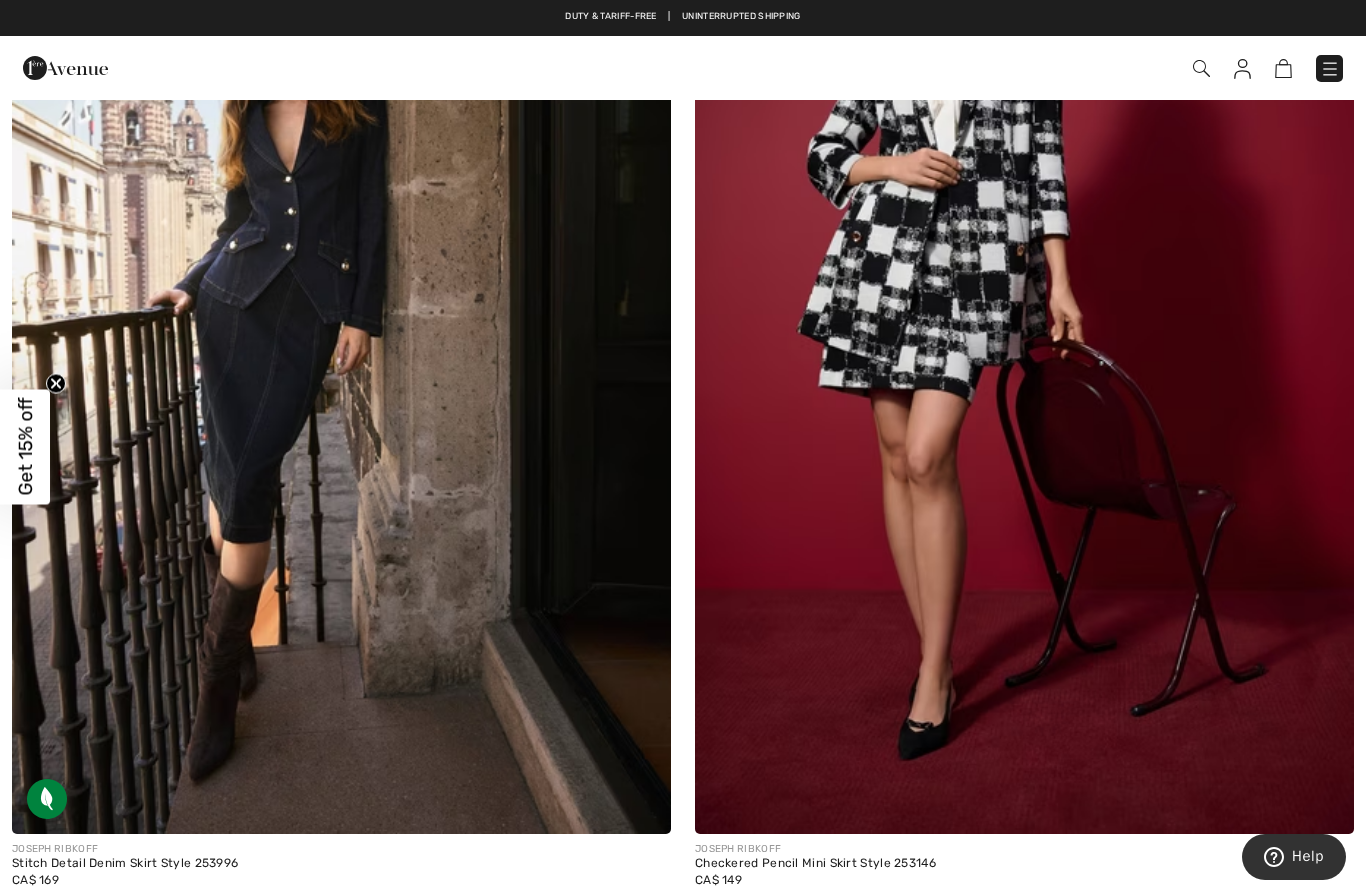 click at bounding box center [341, 340] 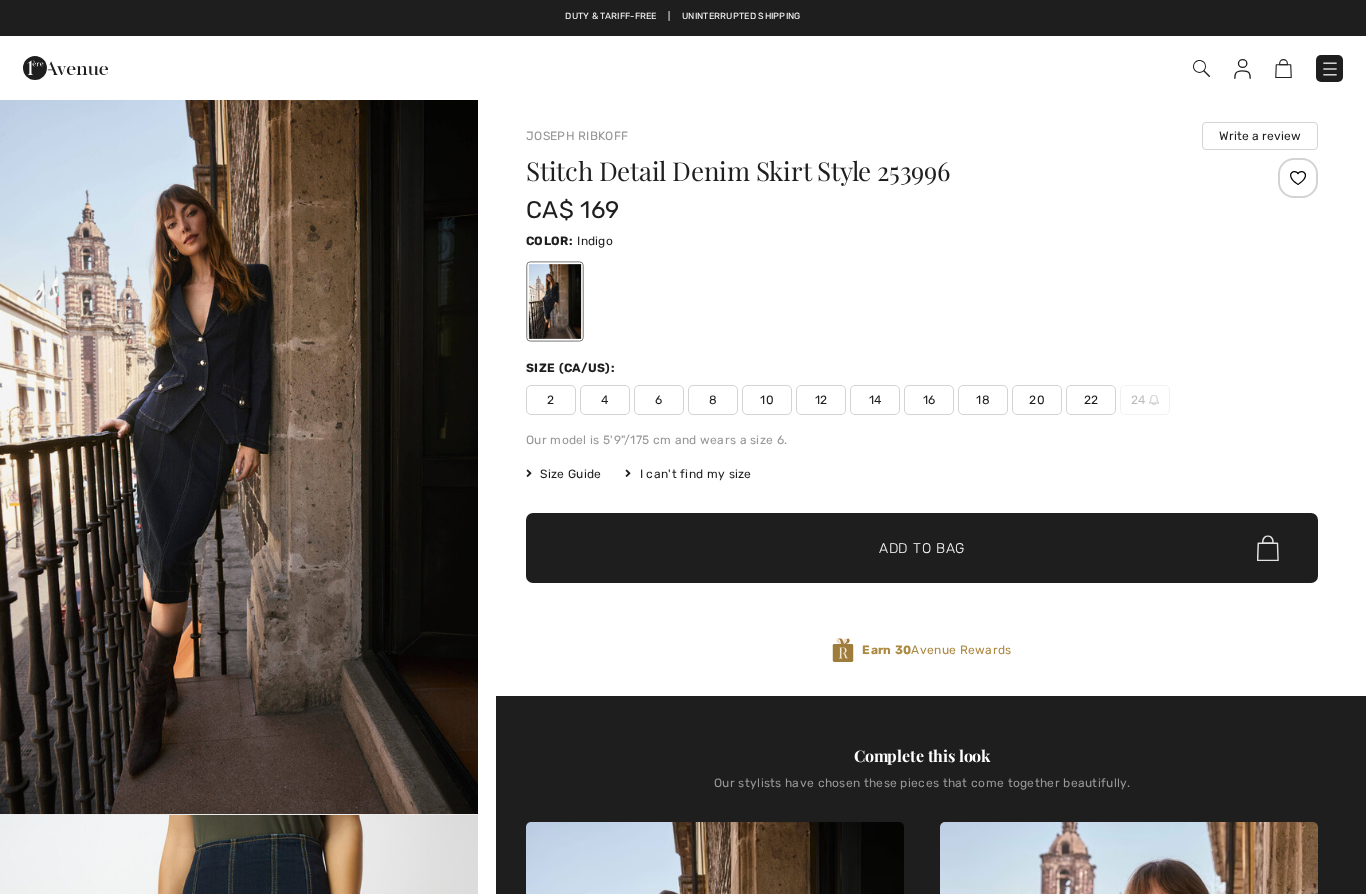 scroll, scrollTop: 0, scrollLeft: 0, axis: both 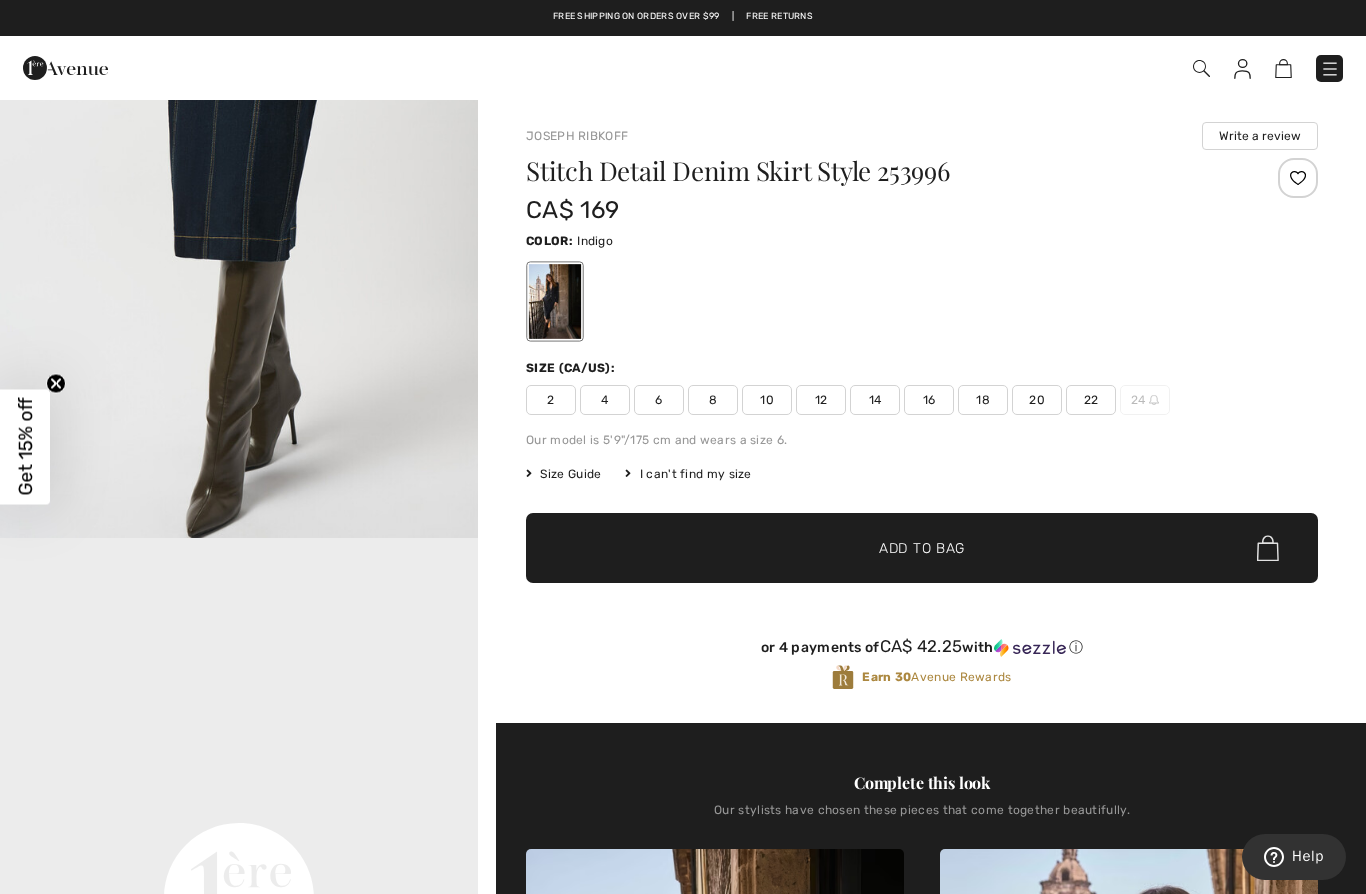 click on "Stitch Detail Denim Skirt  Style 253996
CA$ 169
Color:
Indigo
Size (CA/US):
2 4 6 8 10 12 14 16 18 20 22 24
Our model is 5'9"/175 cm and wears a size 6.
Size Guide
I can't find my size
Select Size
CAN 2
CAN 4
CAN 6
CAN 8
CAN 10
CAN 12
CAN 14
CAN 16
CAN 18
CAN 20
CAN 22
CAN 24 - Sold Out
✔ Added to Bag
Add to Bag
or 4 payments of  CA$ 42.25  with    ⓘ Earn 30  Avenue Rewards" at bounding box center (922, 440) 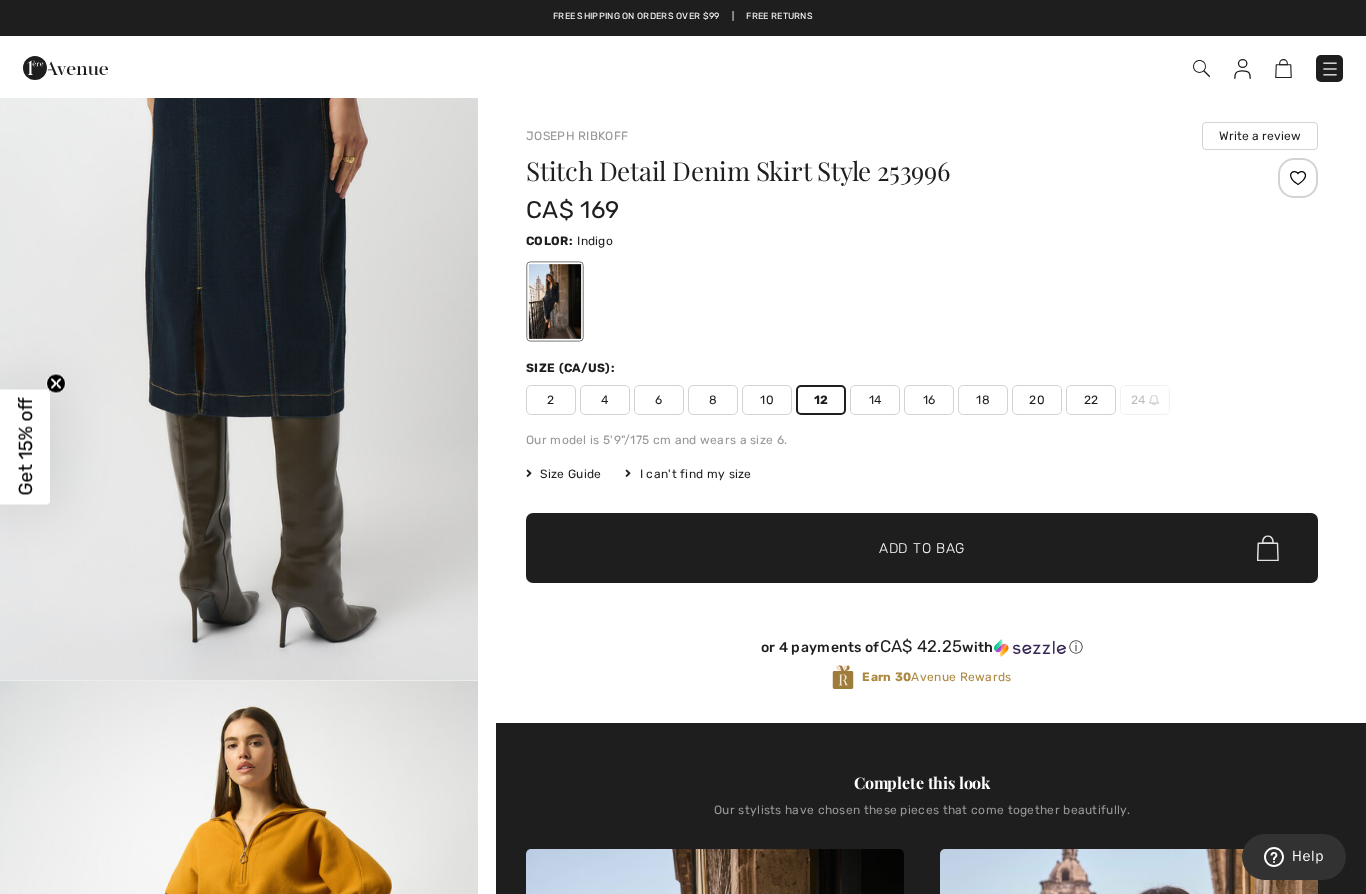 scroll, scrollTop: 2283, scrollLeft: 0, axis: vertical 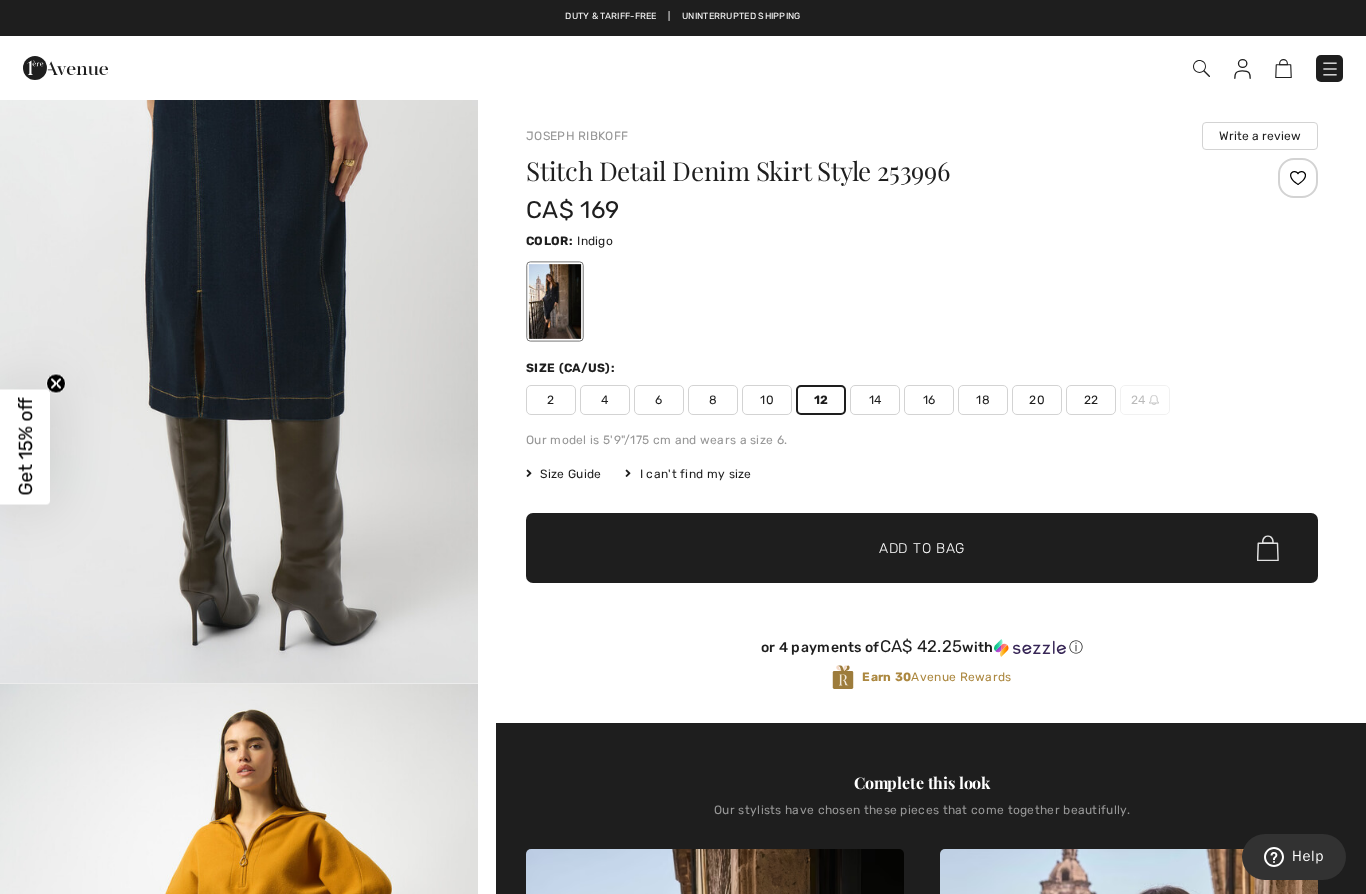 click on "Add to Bag" at bounding box center [922, 548] 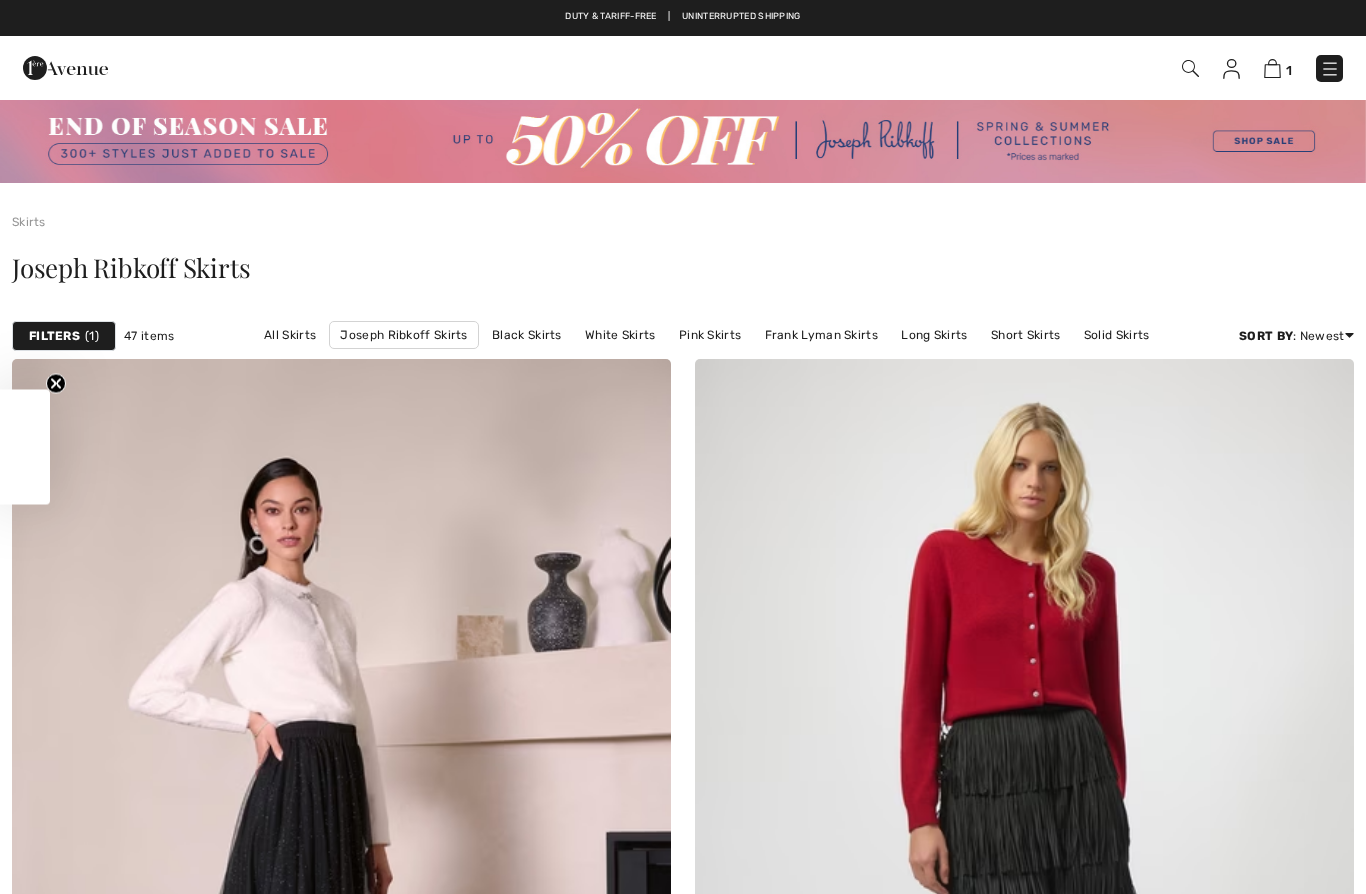 scroll, scrollTop: 5937, scrollLeft: 0, axis: vertical 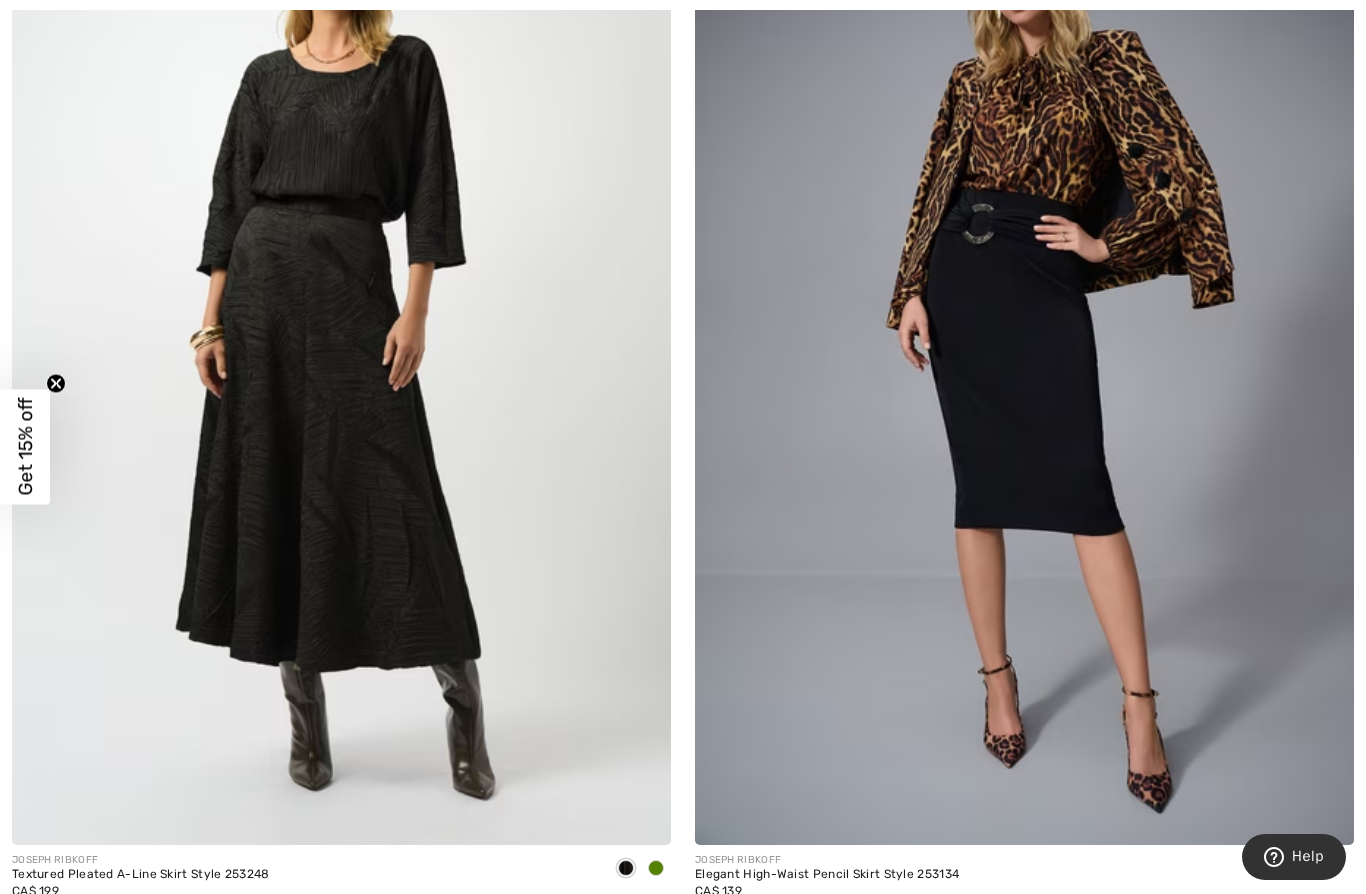 click at bounding box center (656, 869) 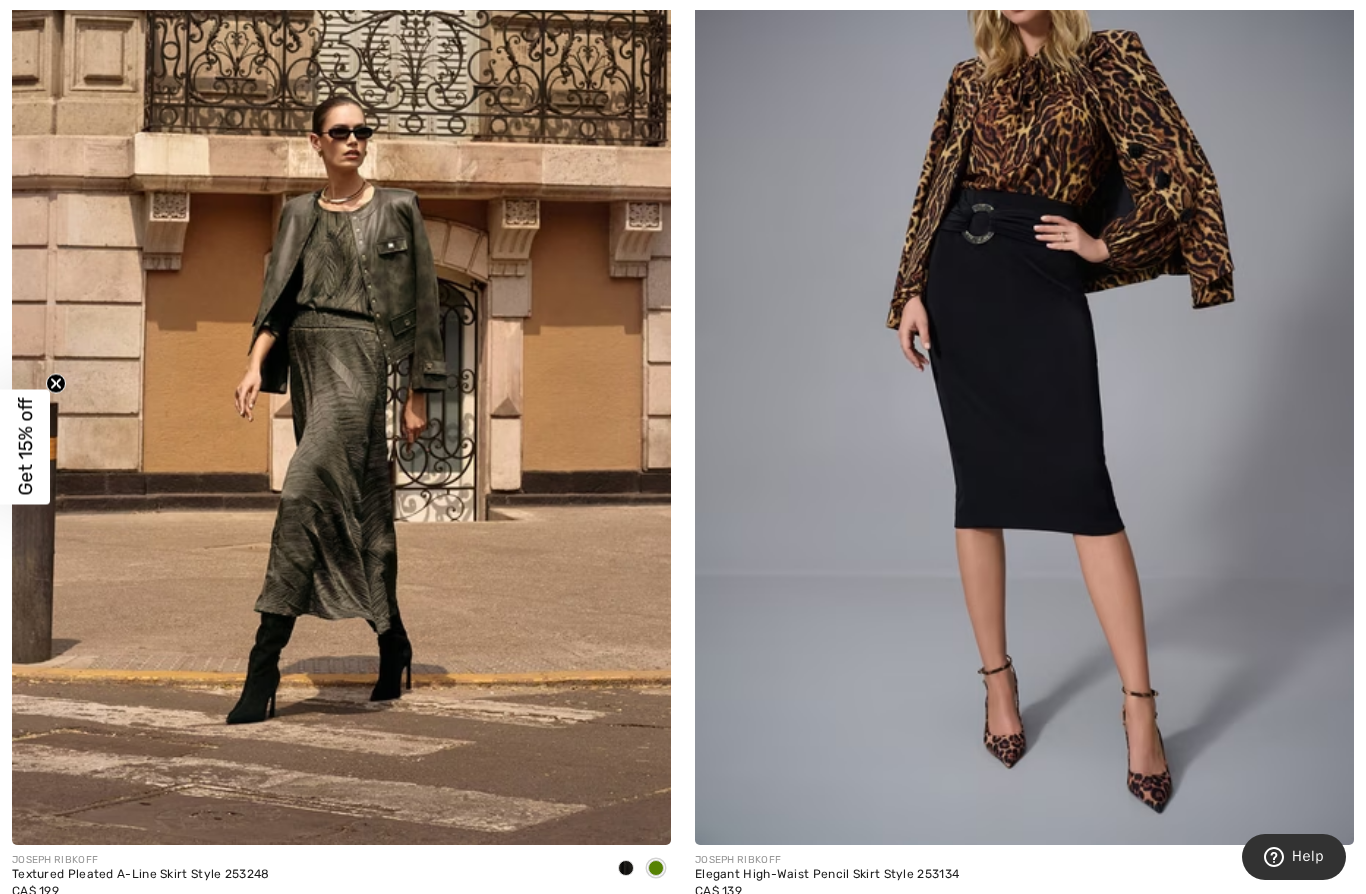 click at bounding box center [626, 869] 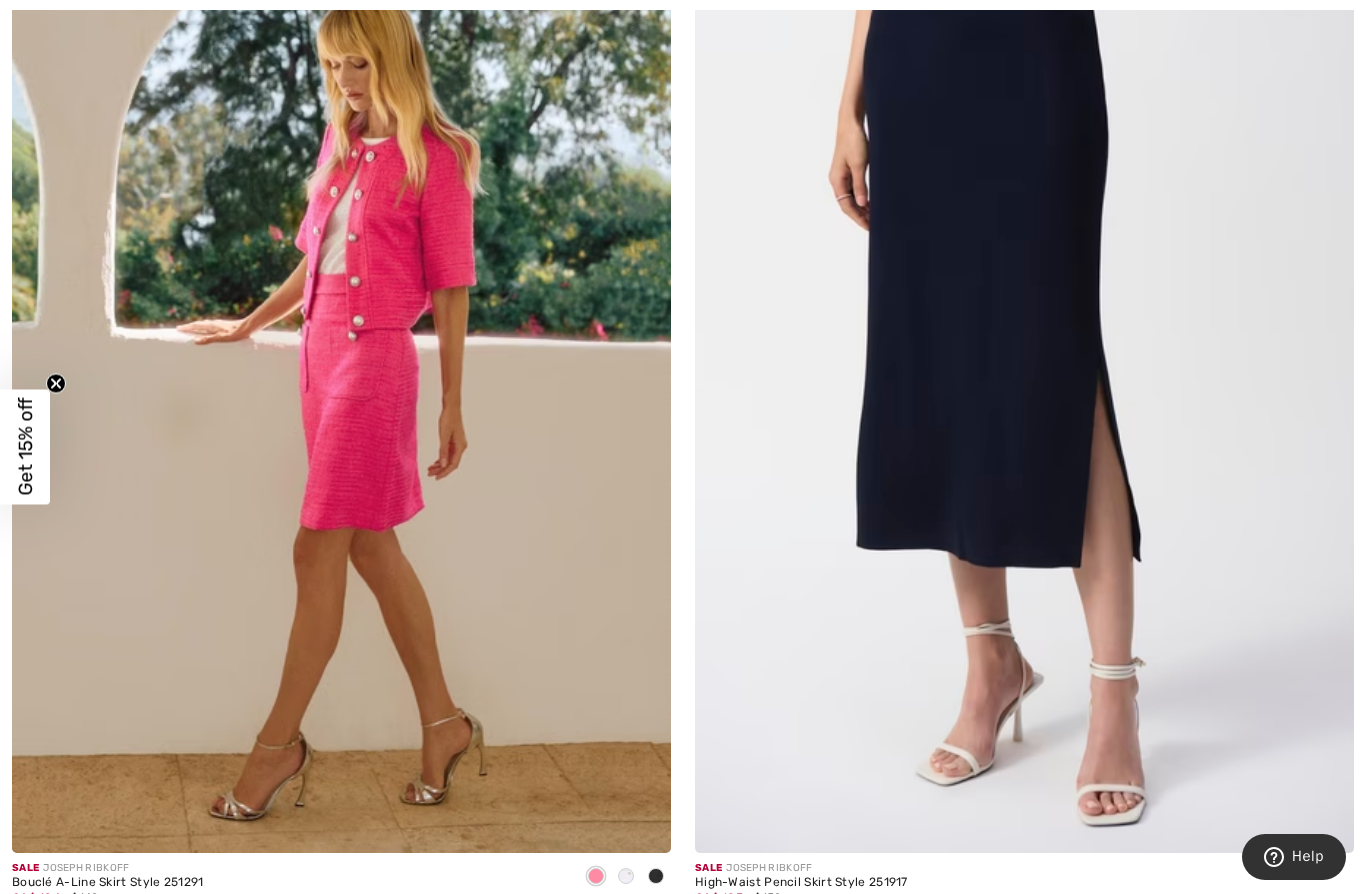 scroll, scrollTop: 12469, scrollLeft: 0, axis: vertical 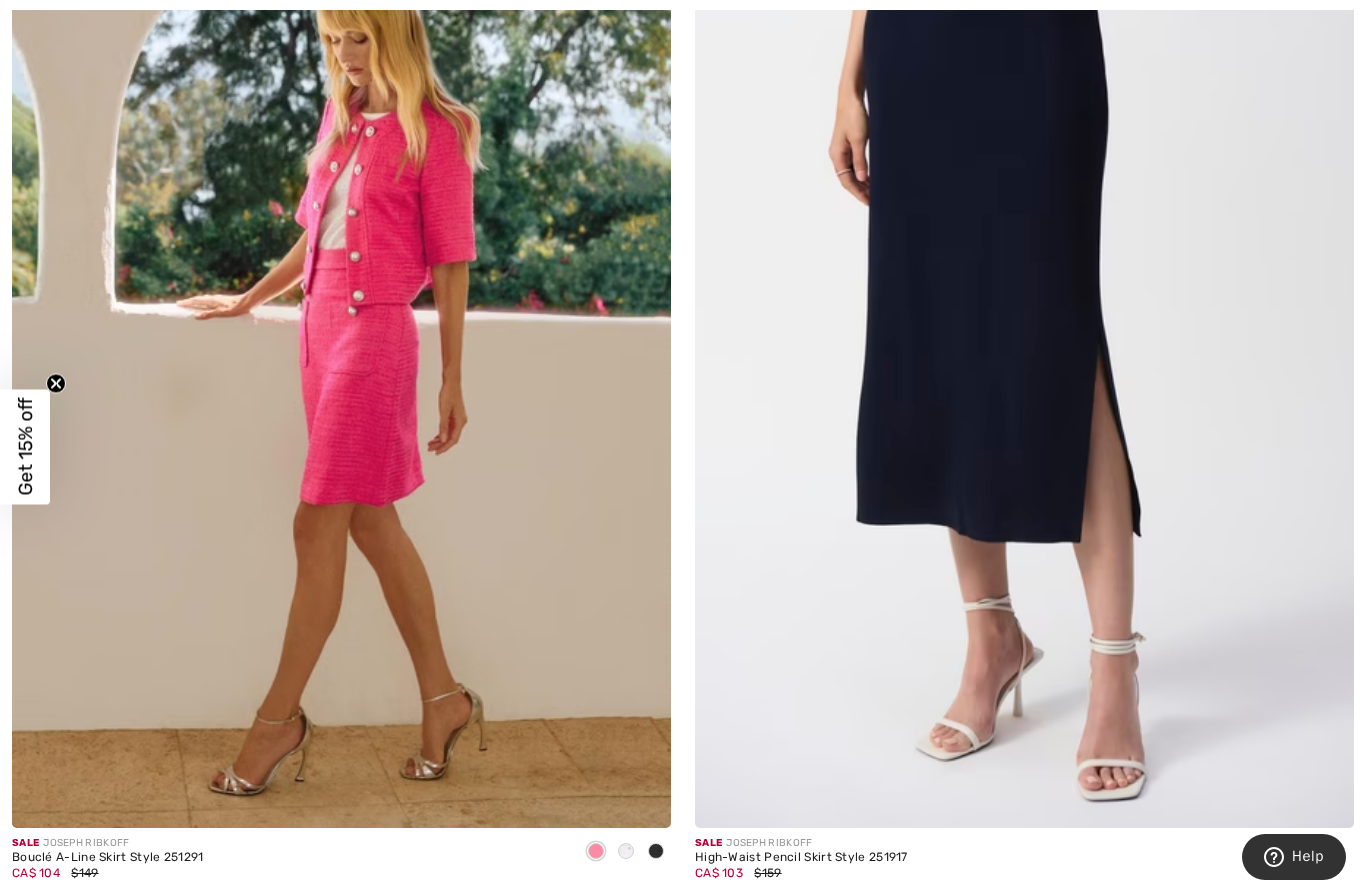 click at bounding box center [1024, 333] 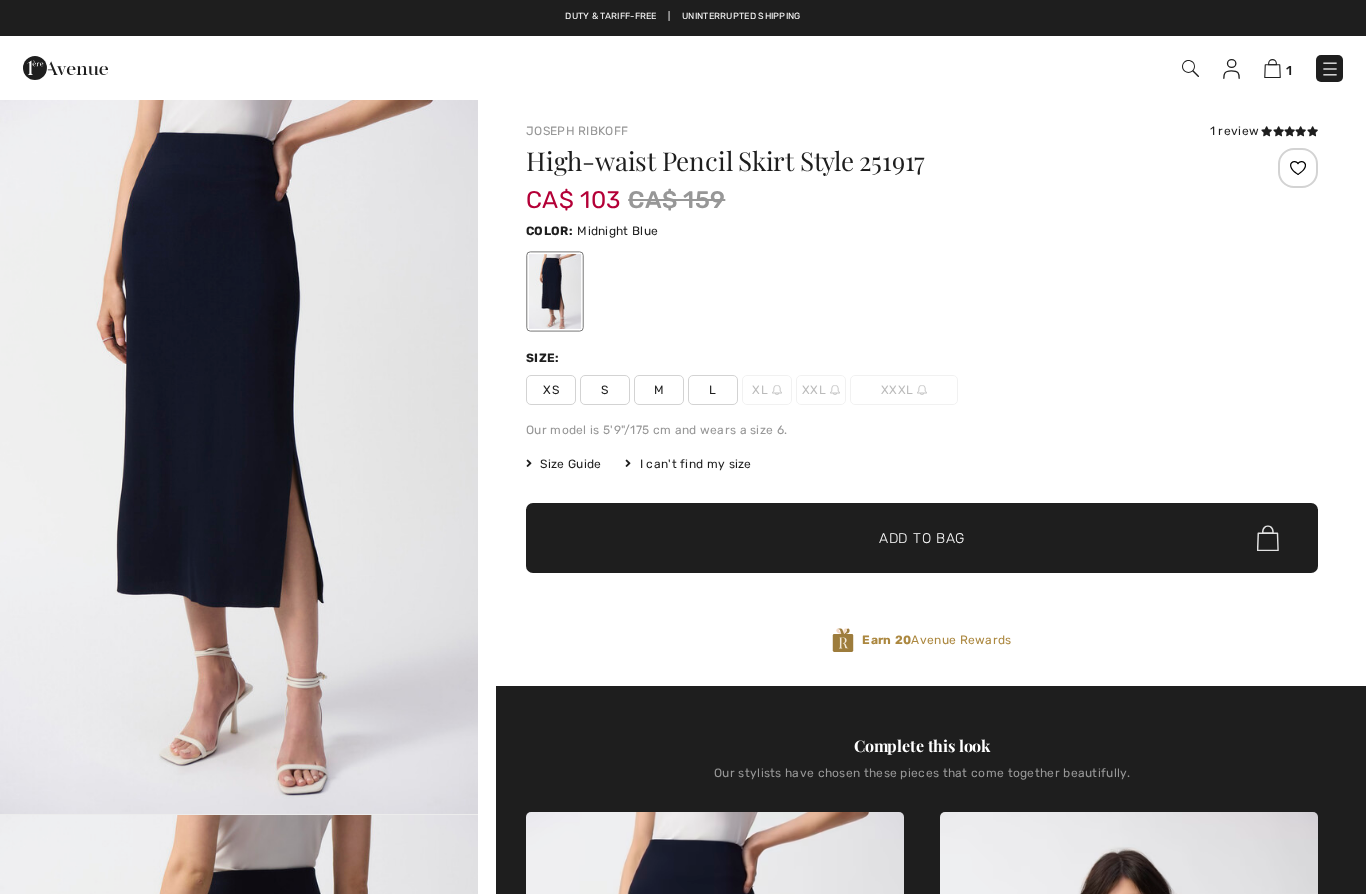 scroll, scrollTop: 0, scrollLeft: 0, axis: both 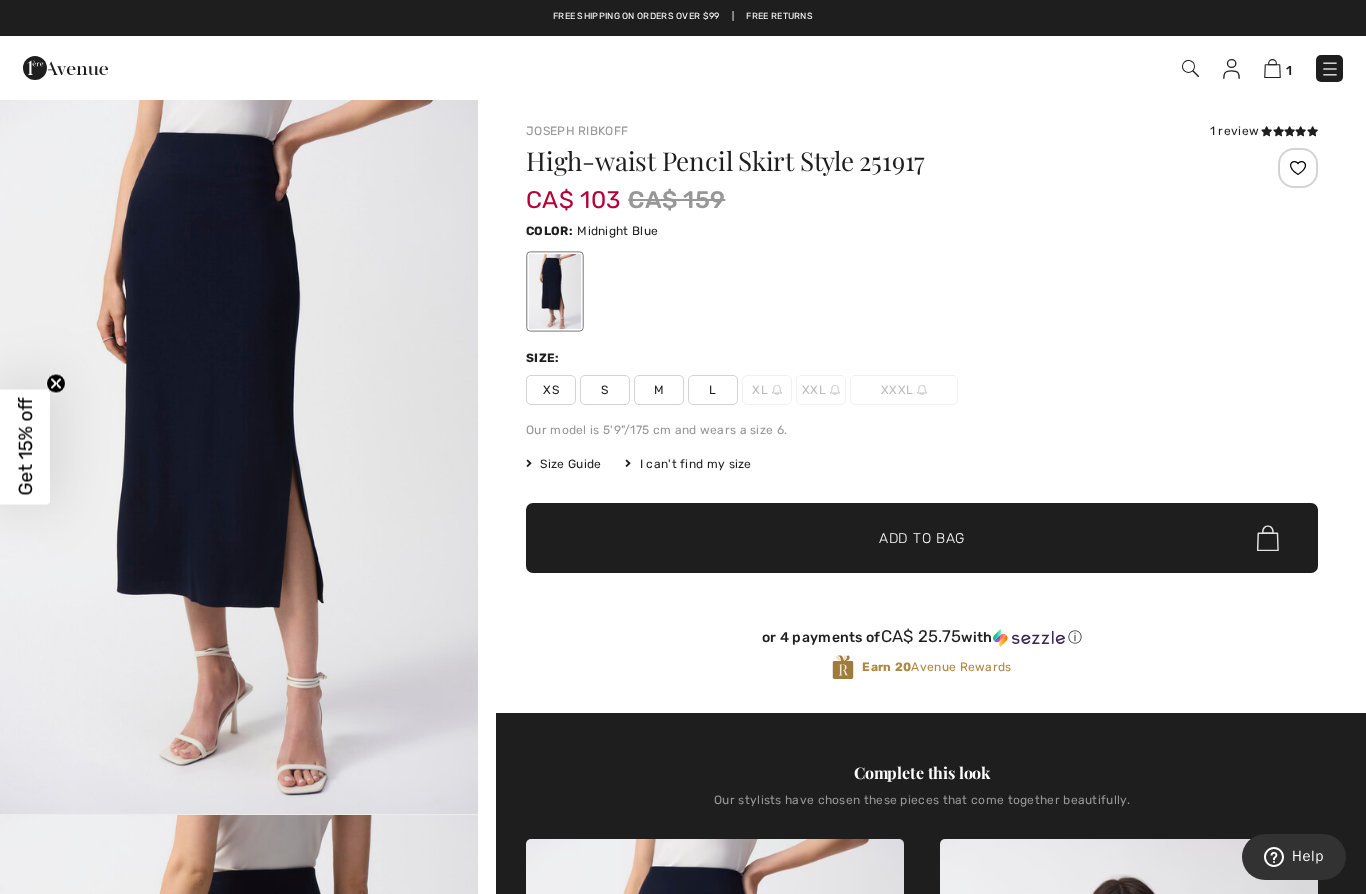 click at bounding box center (1289, 131) 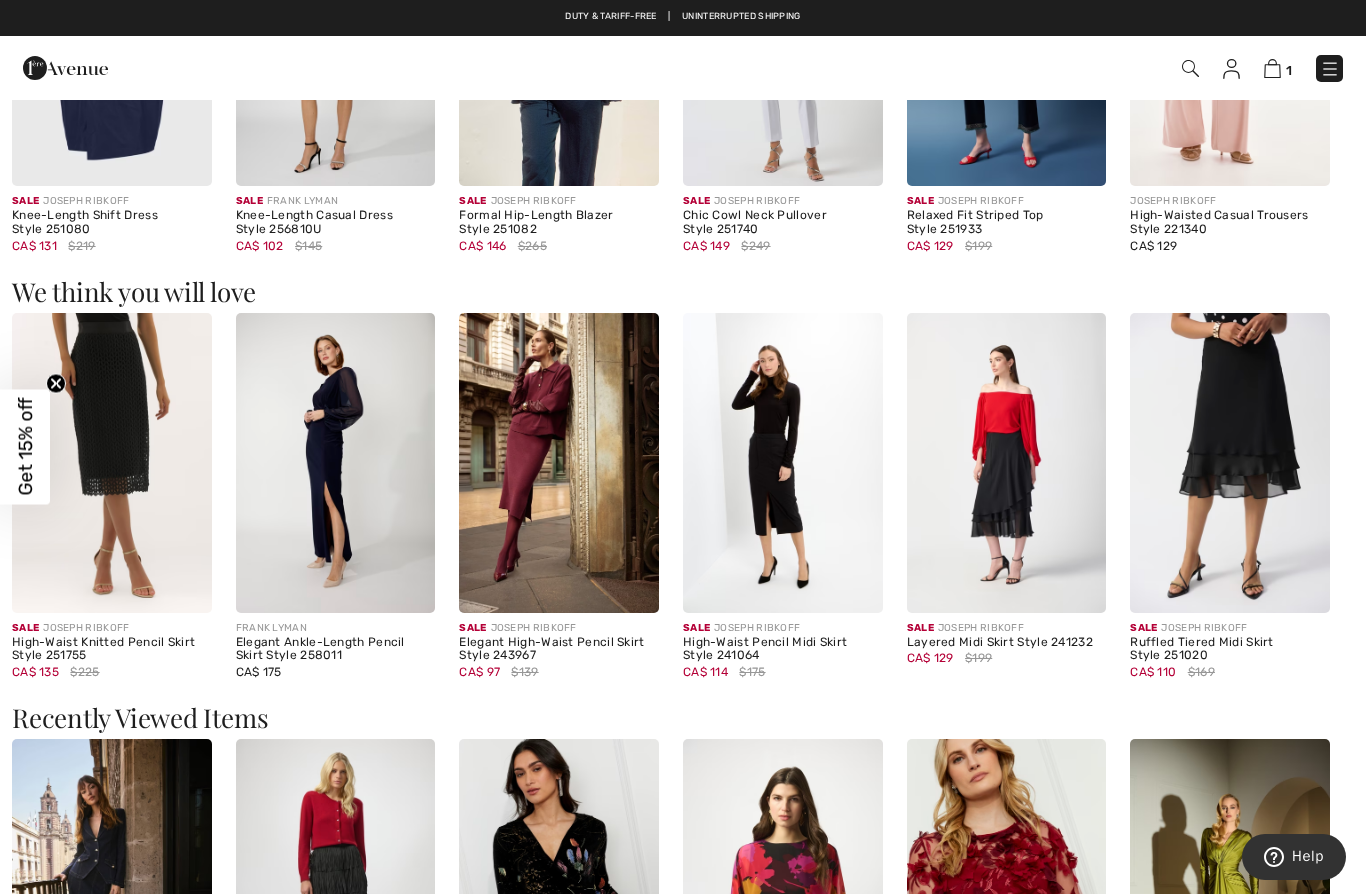 scroll, scrollTop: 2048, scrollLeft: 0, axis: vertical 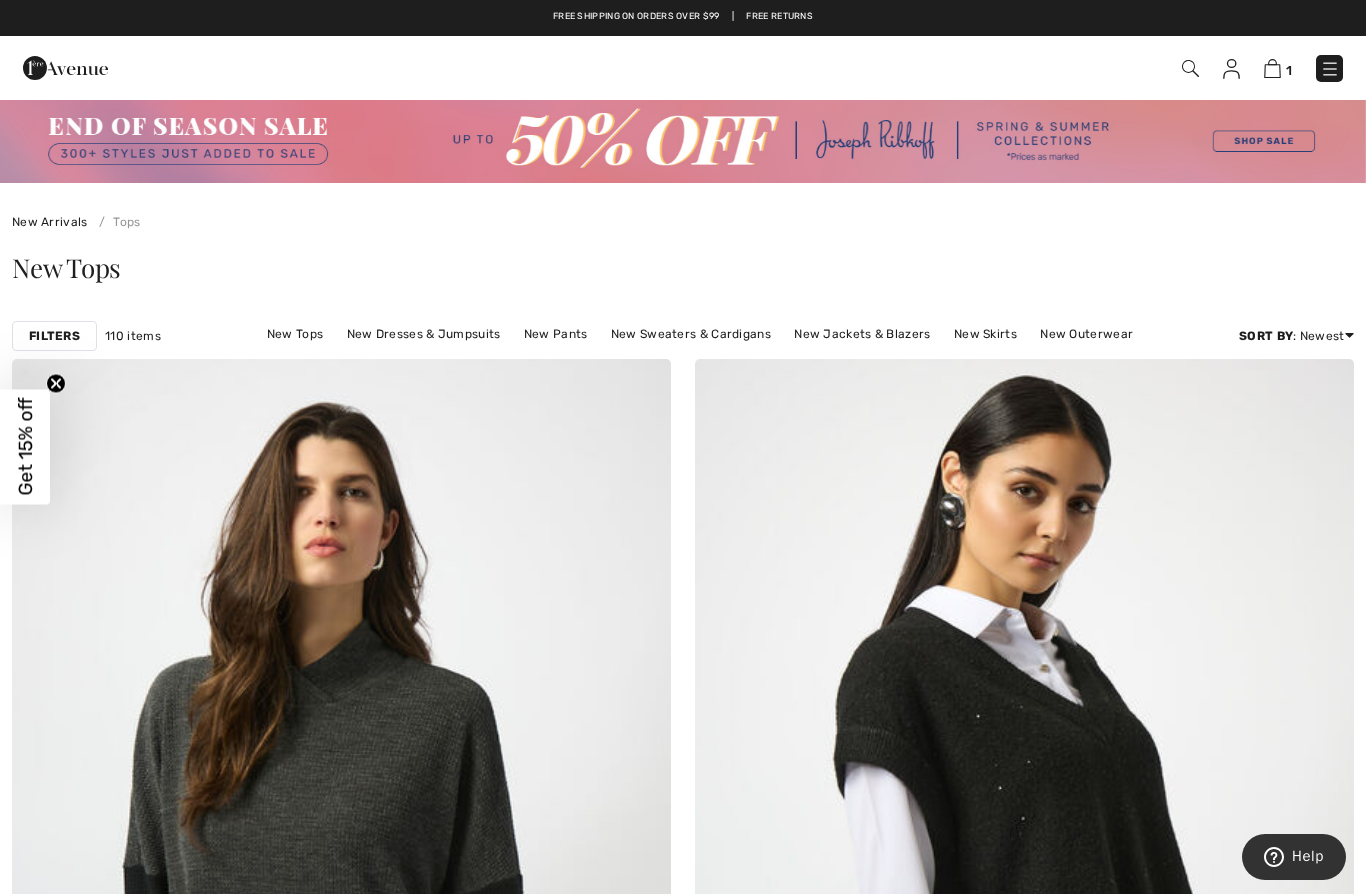 click on "New Jackets & Blazers" at bounding box center (862, 334) 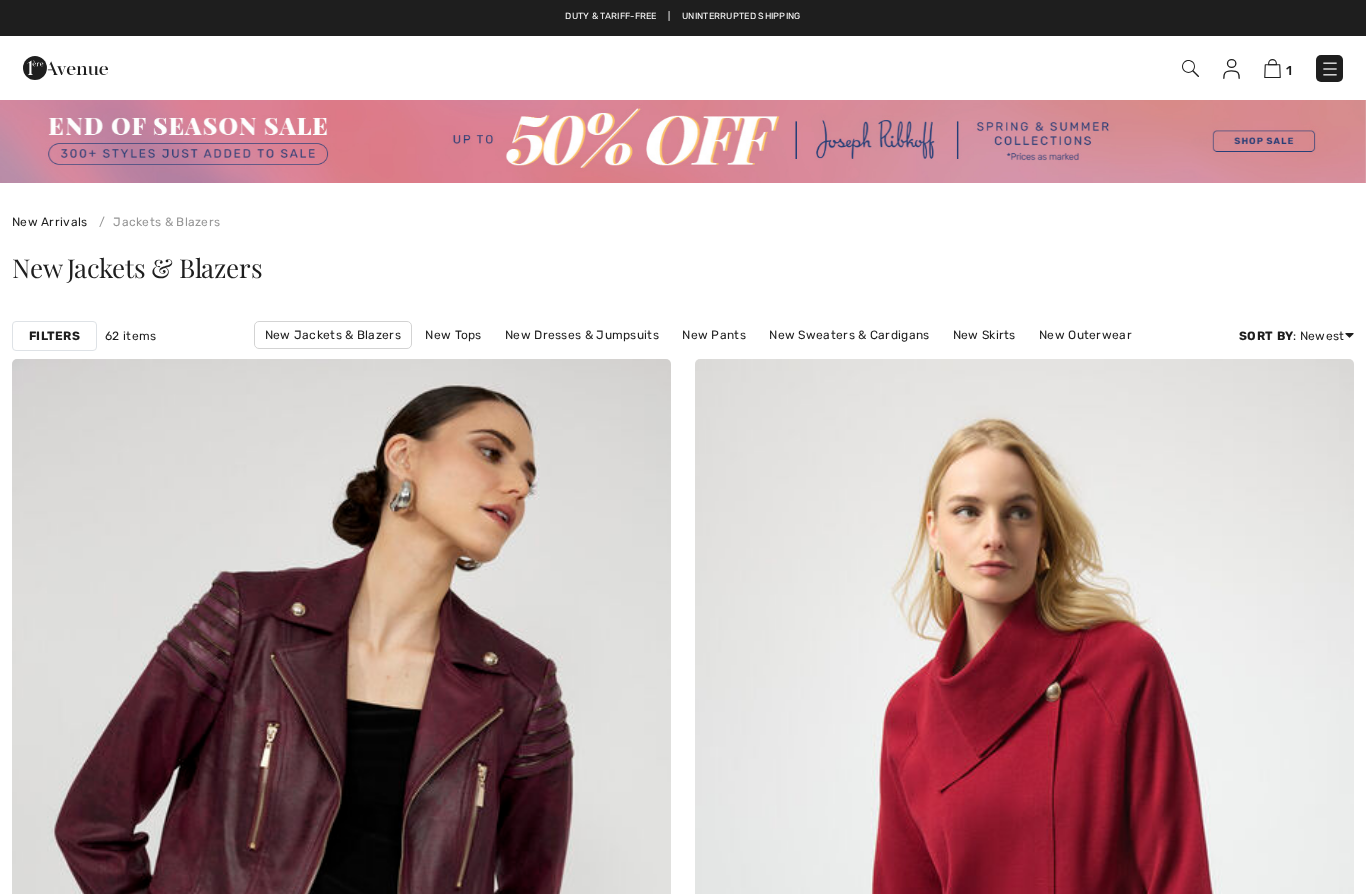 scroll, scrollTop: 0, scrollLeft: 0, axis: both 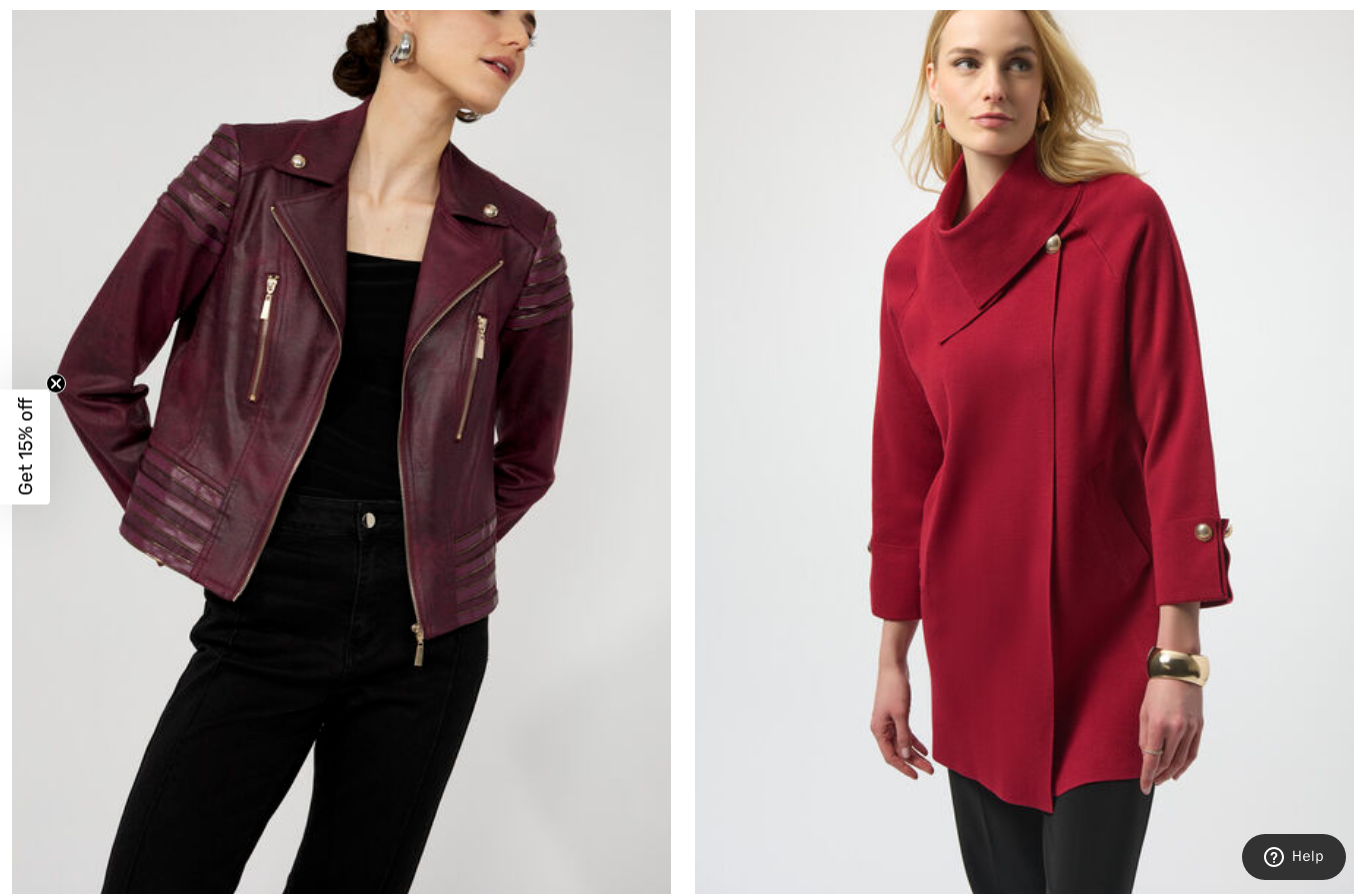 click at bounding box center [341, 405] 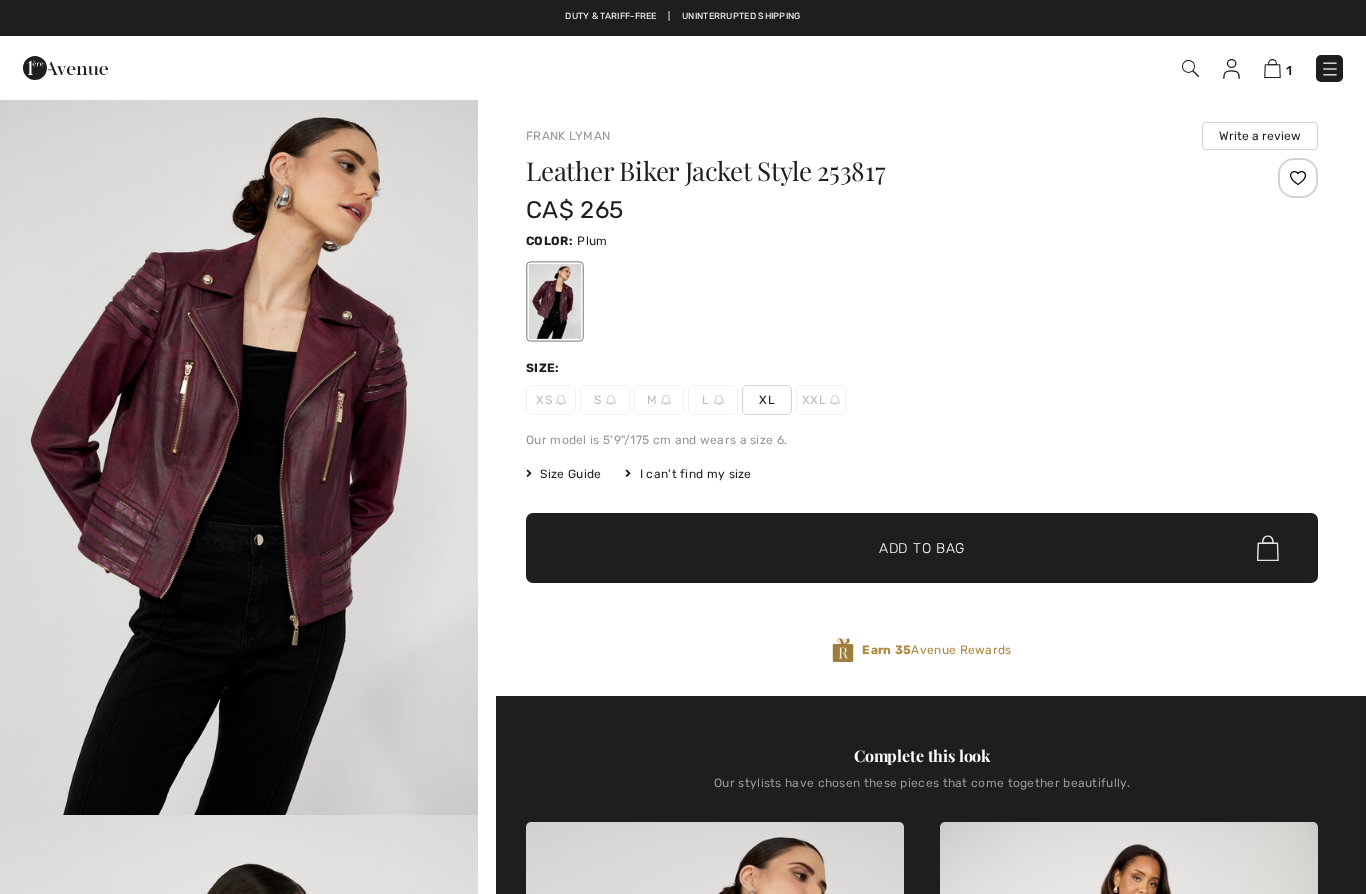 scroll, scrollTop: 0, scrollLeft: 0, axis: both 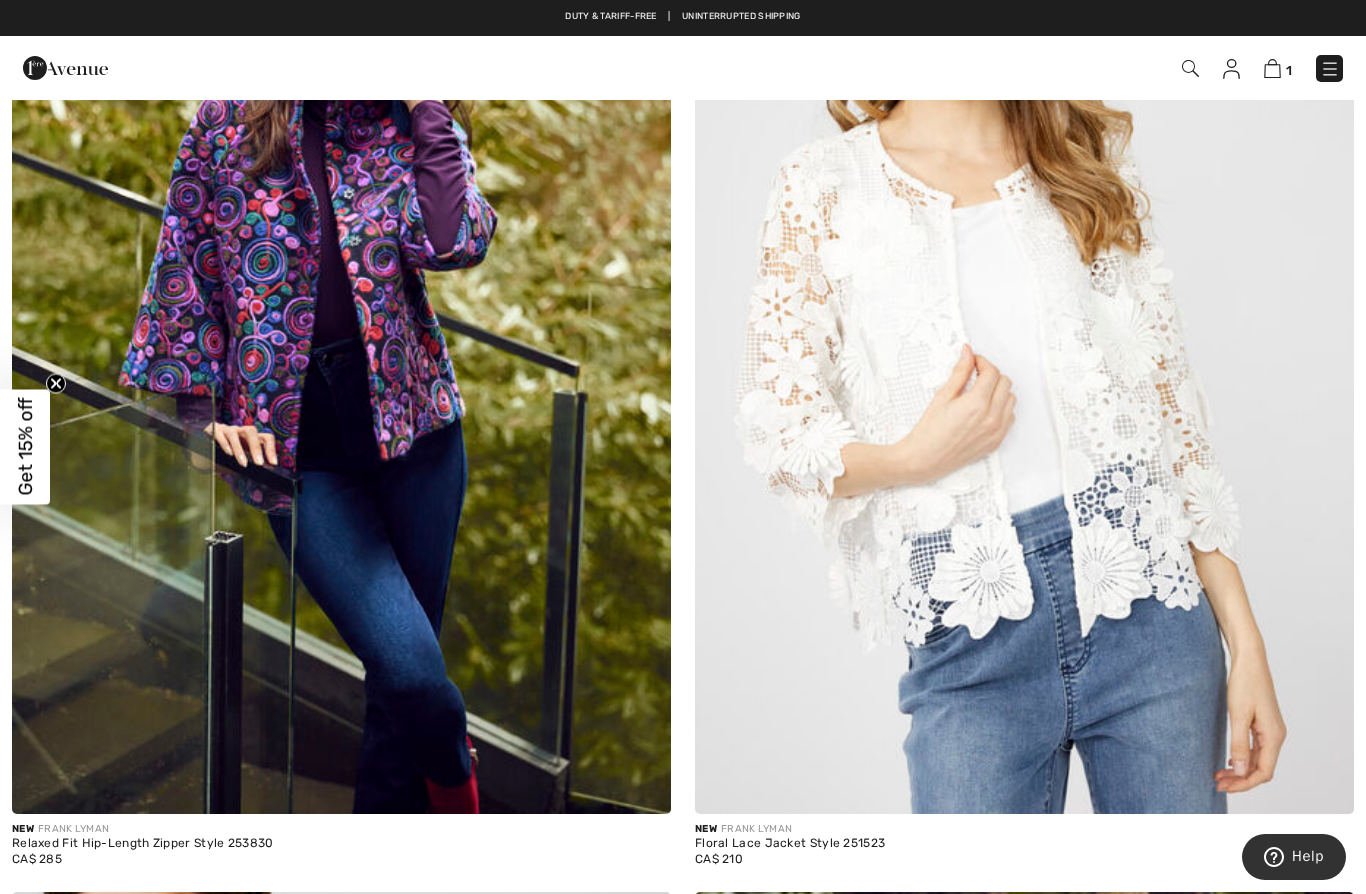 click at bounding box center (341, 319) 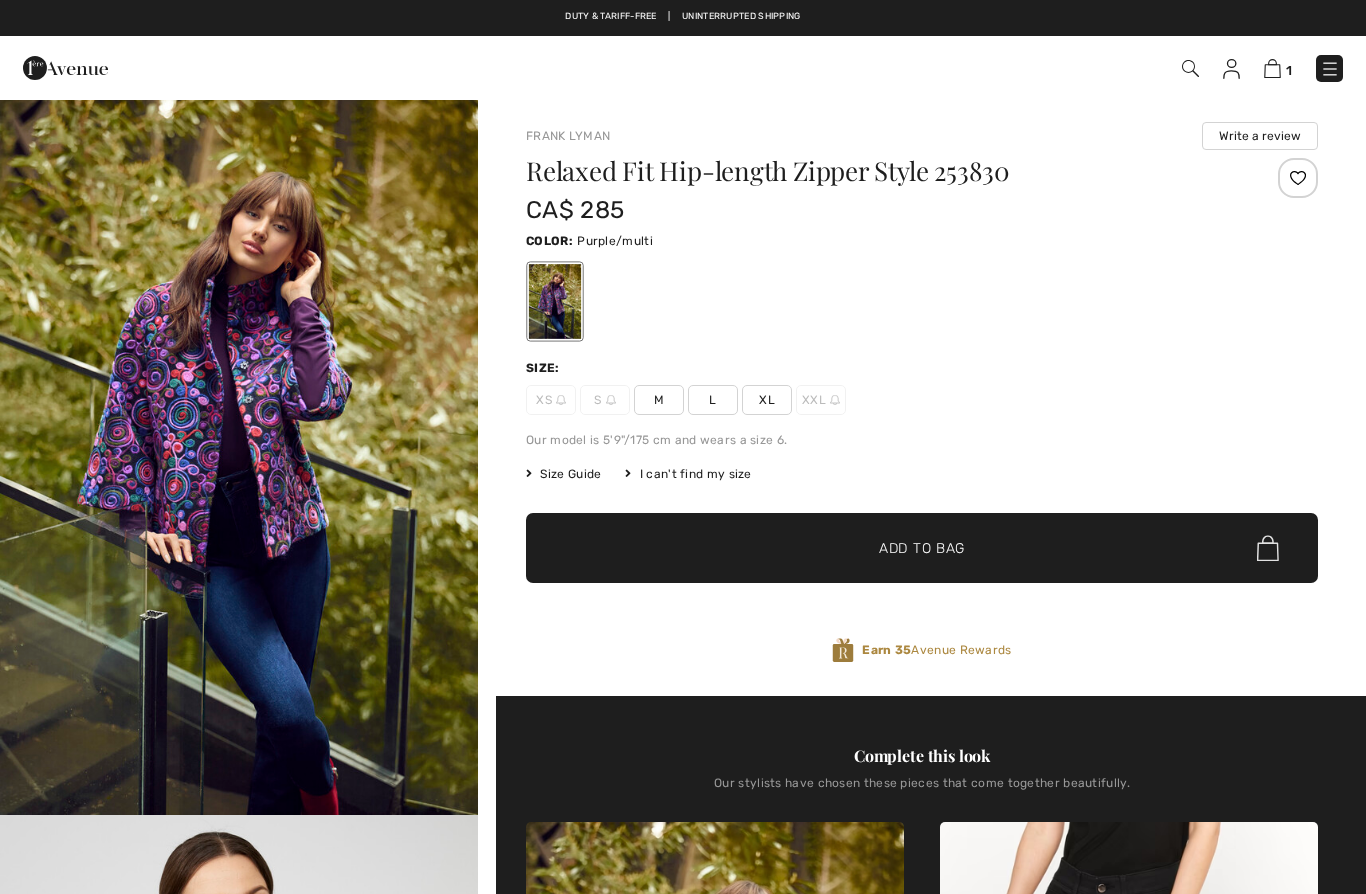 checkbox on "true" 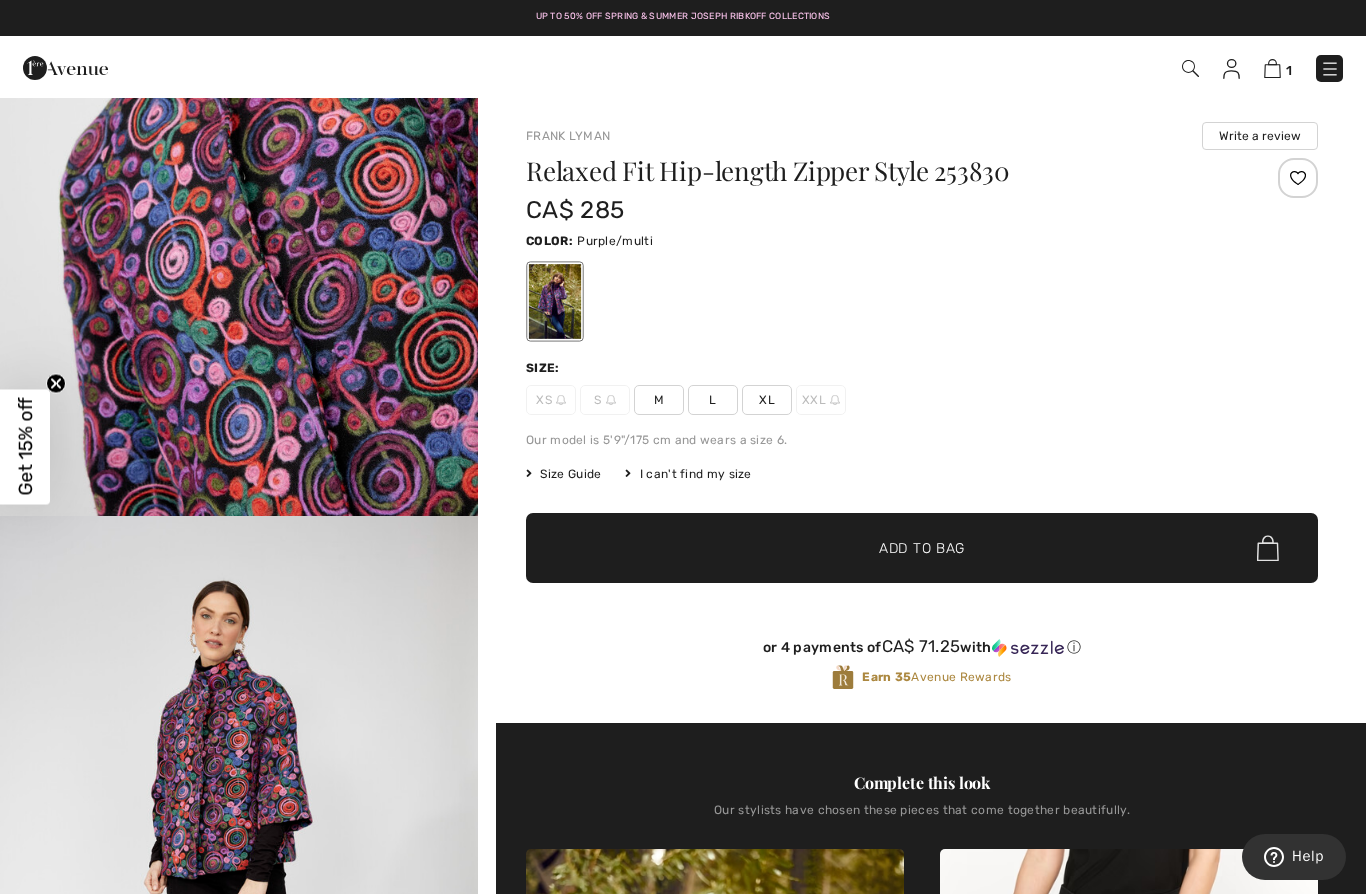 scroll, scrollTop: 2590, scrollLeft: 0, axis: vertical 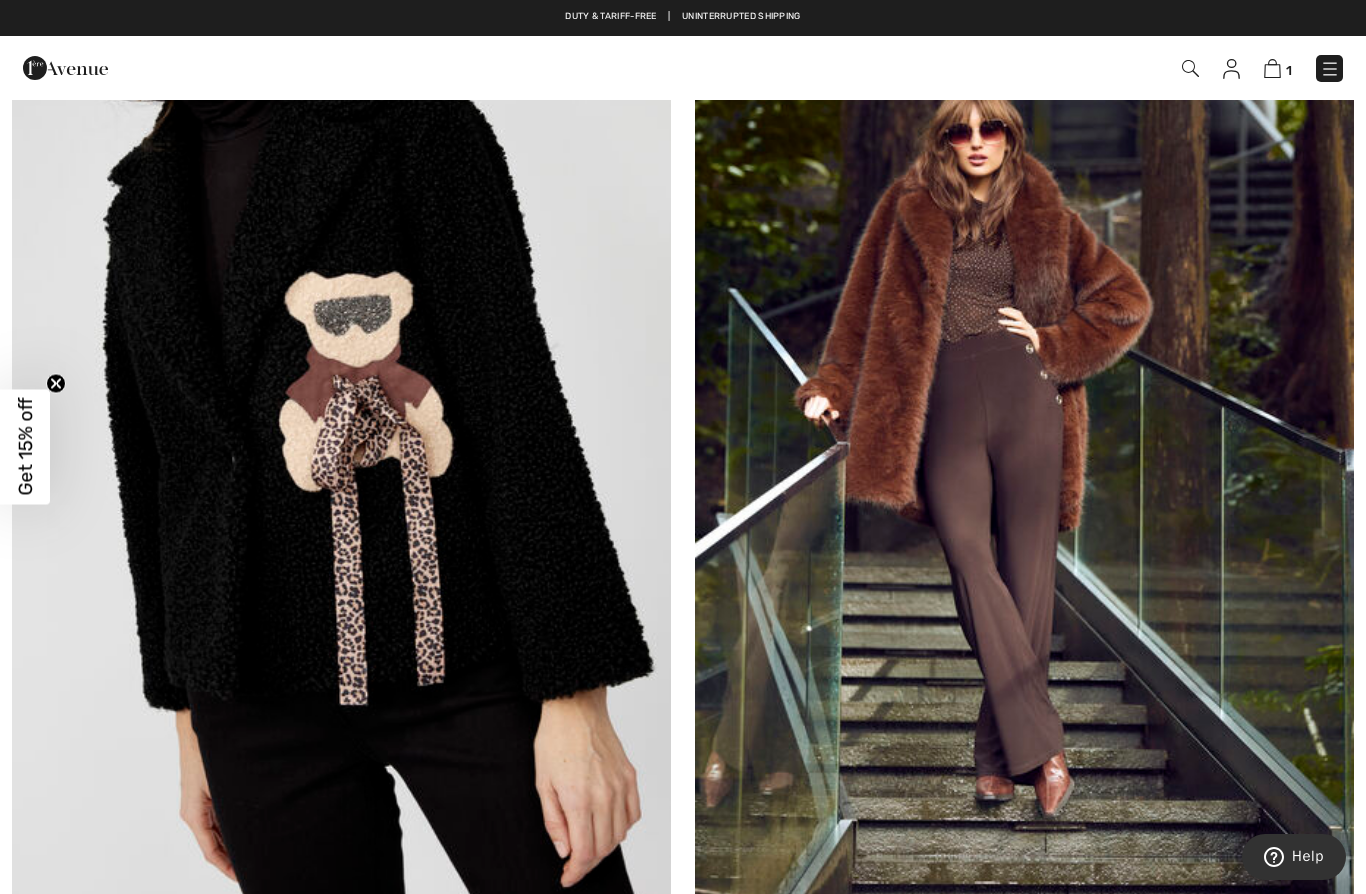 click at bounding box center [1024, 411] 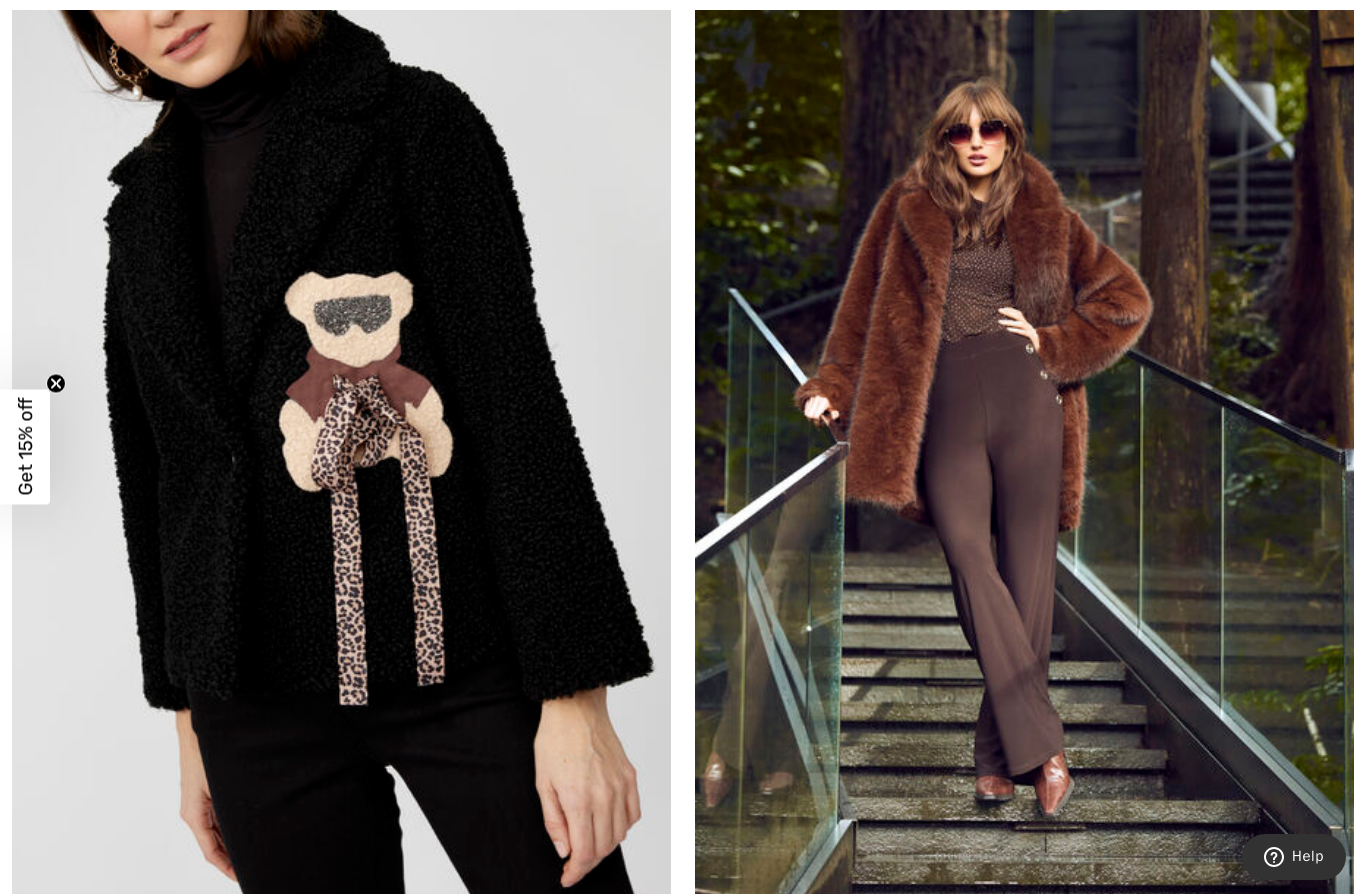 click at bounding box center [1024, 411] 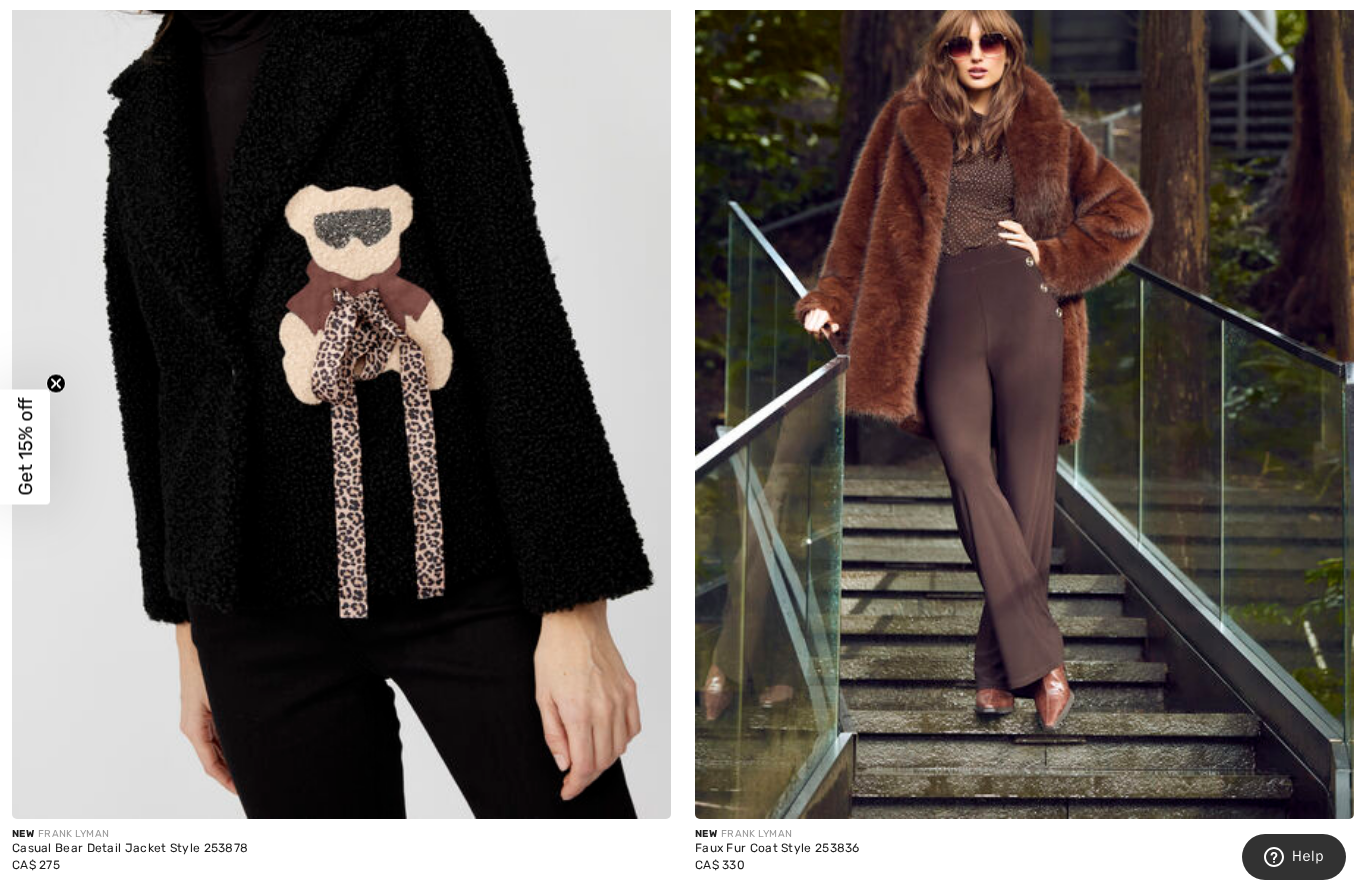 click at bounding box center [1024, 324] 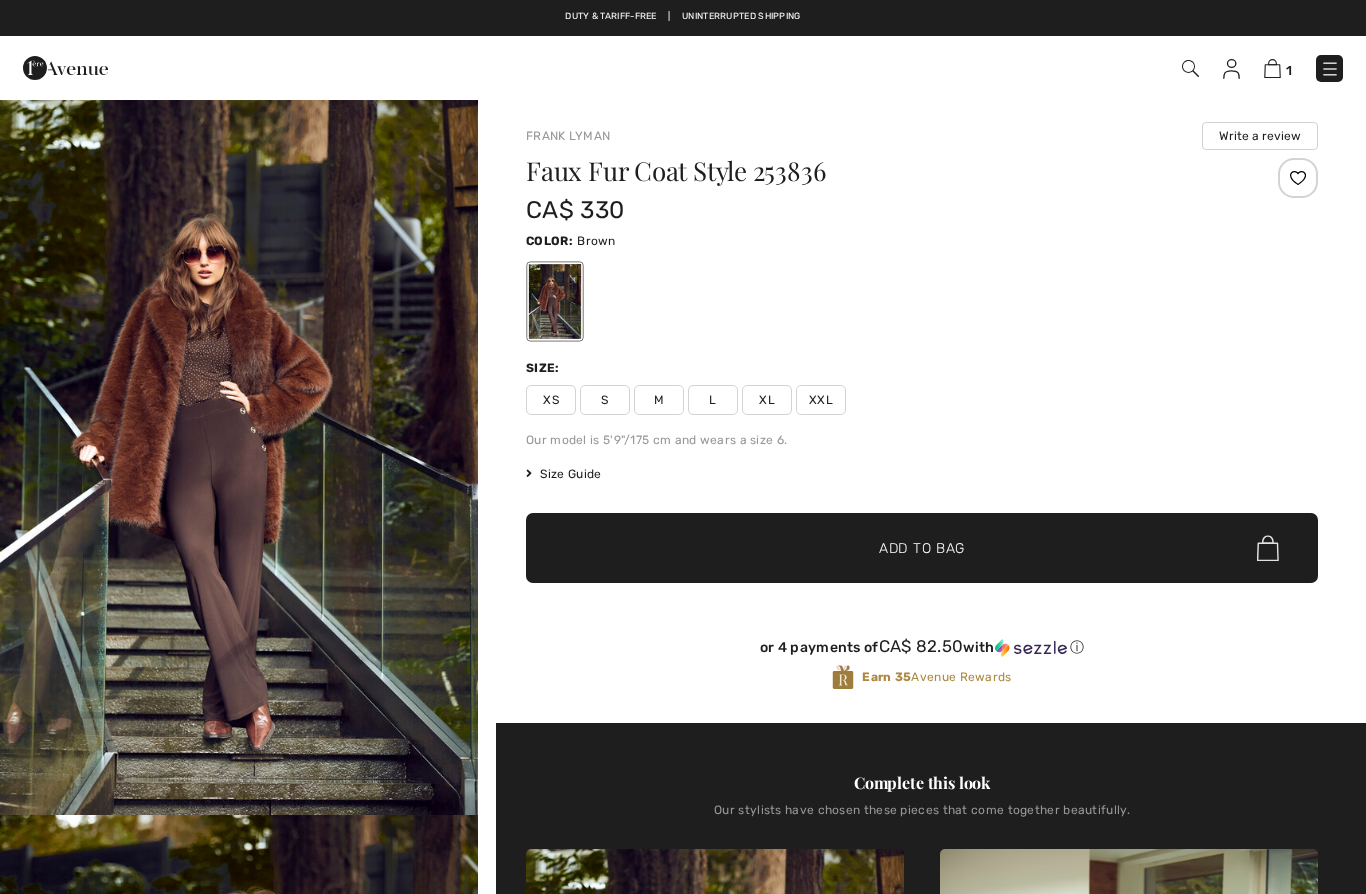 scroll, scrollTop: 0, scrollLeft: 0, axis: both 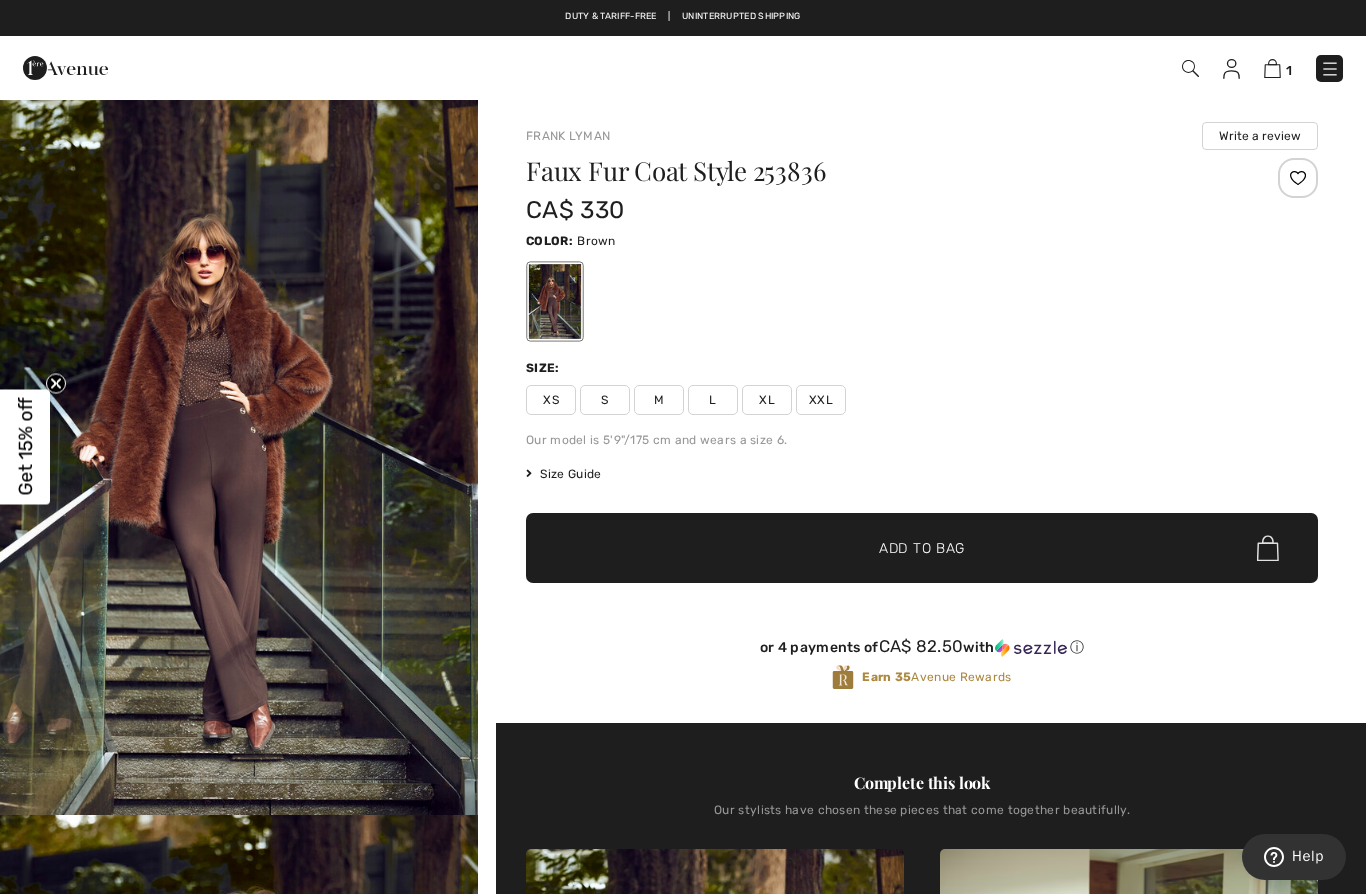 click on "[BRAND]
Write a review
Faux Fur Coat  Style 253836
CA$ 330
Color:
Brown
Size:
Our model is 5'9"/175 cm and wears a size 6.
Size Guide
I can't find my size
Select Size
XS
S
M
L
XL
XXL
✔ Added to Bag
Add to Bag
or 4 payments of  CA$ 82.50  with    ⓘ Earn 35  Avenue Rewards
Complete this look
Our stylists have chosen these pieces that come together beautifully." at bounding box center (922, 1061) 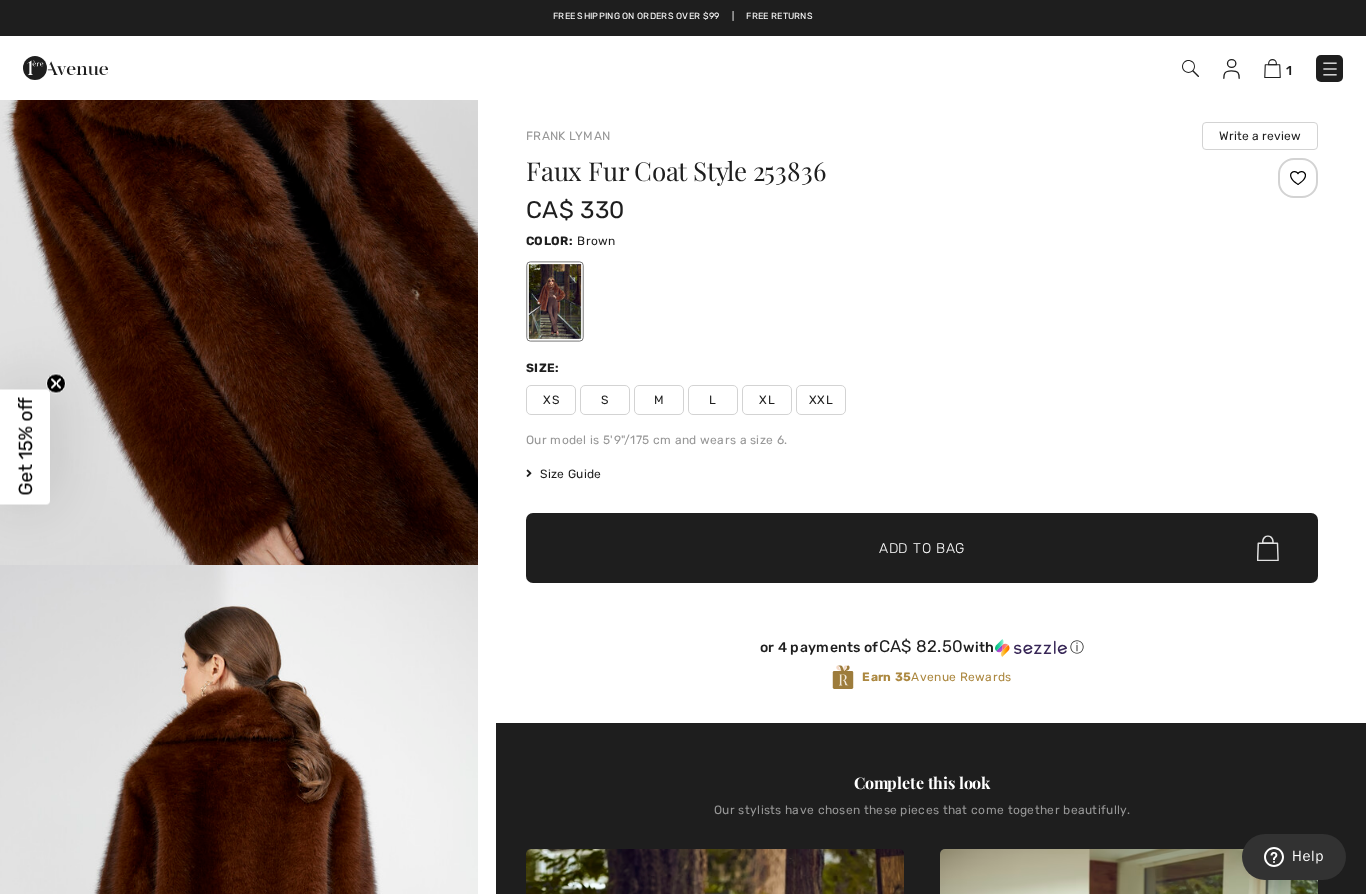 scroll, scrollTop: 3976, scrollLeft: 0, axis: vertical 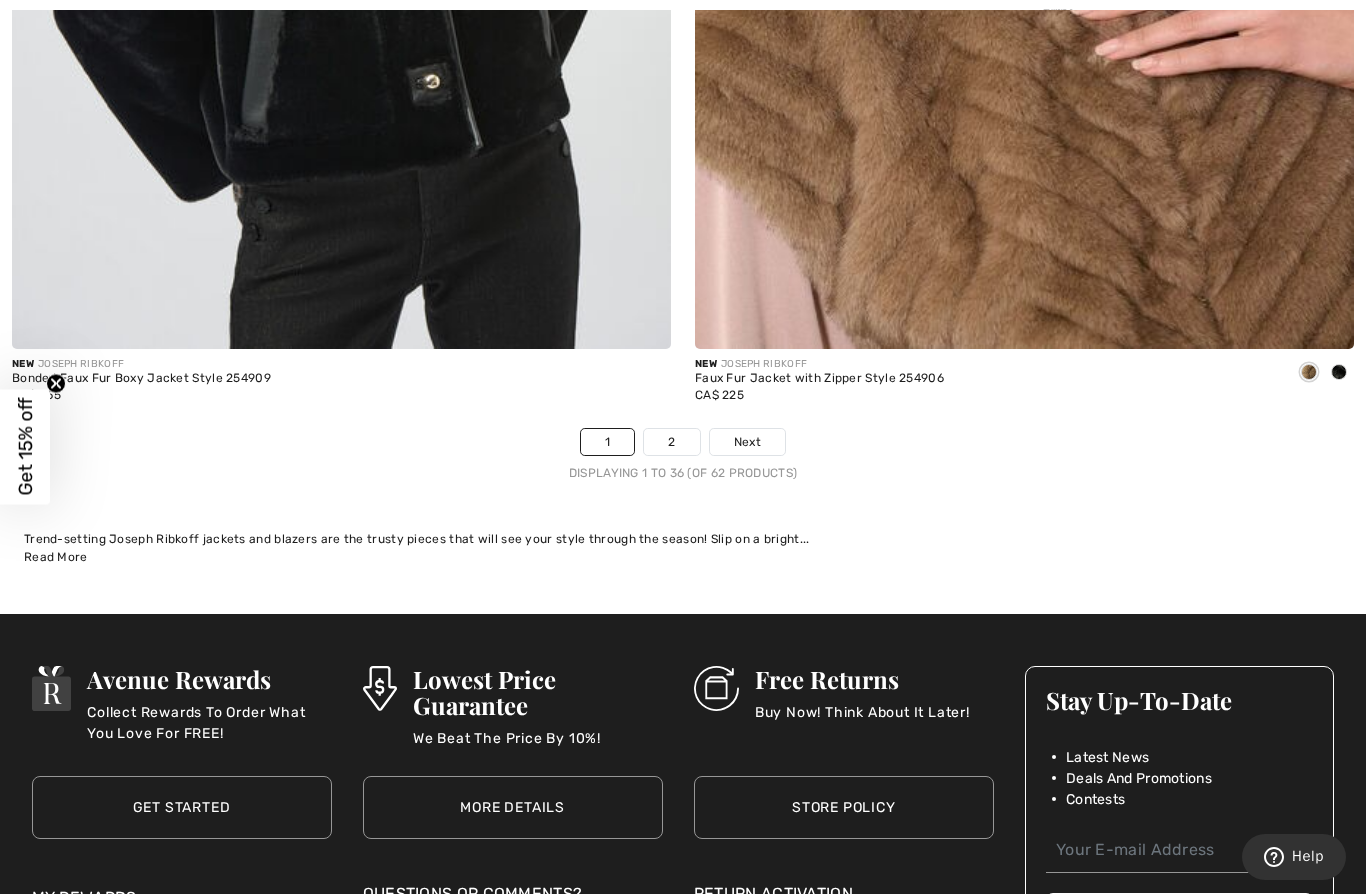 click on "Next" at bounding box center [747, 442] 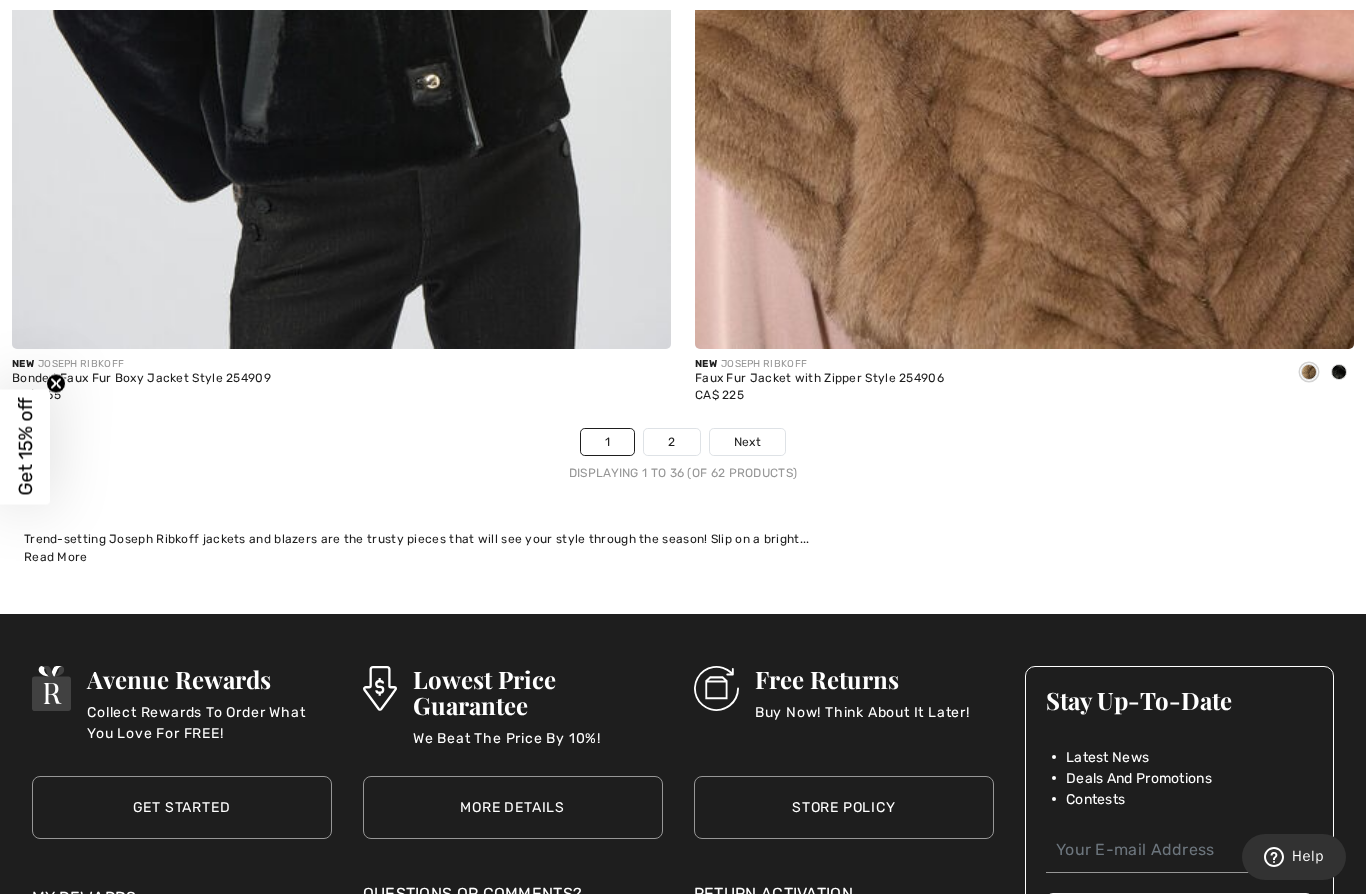 click on "Next" at bounding box center [747, 442] 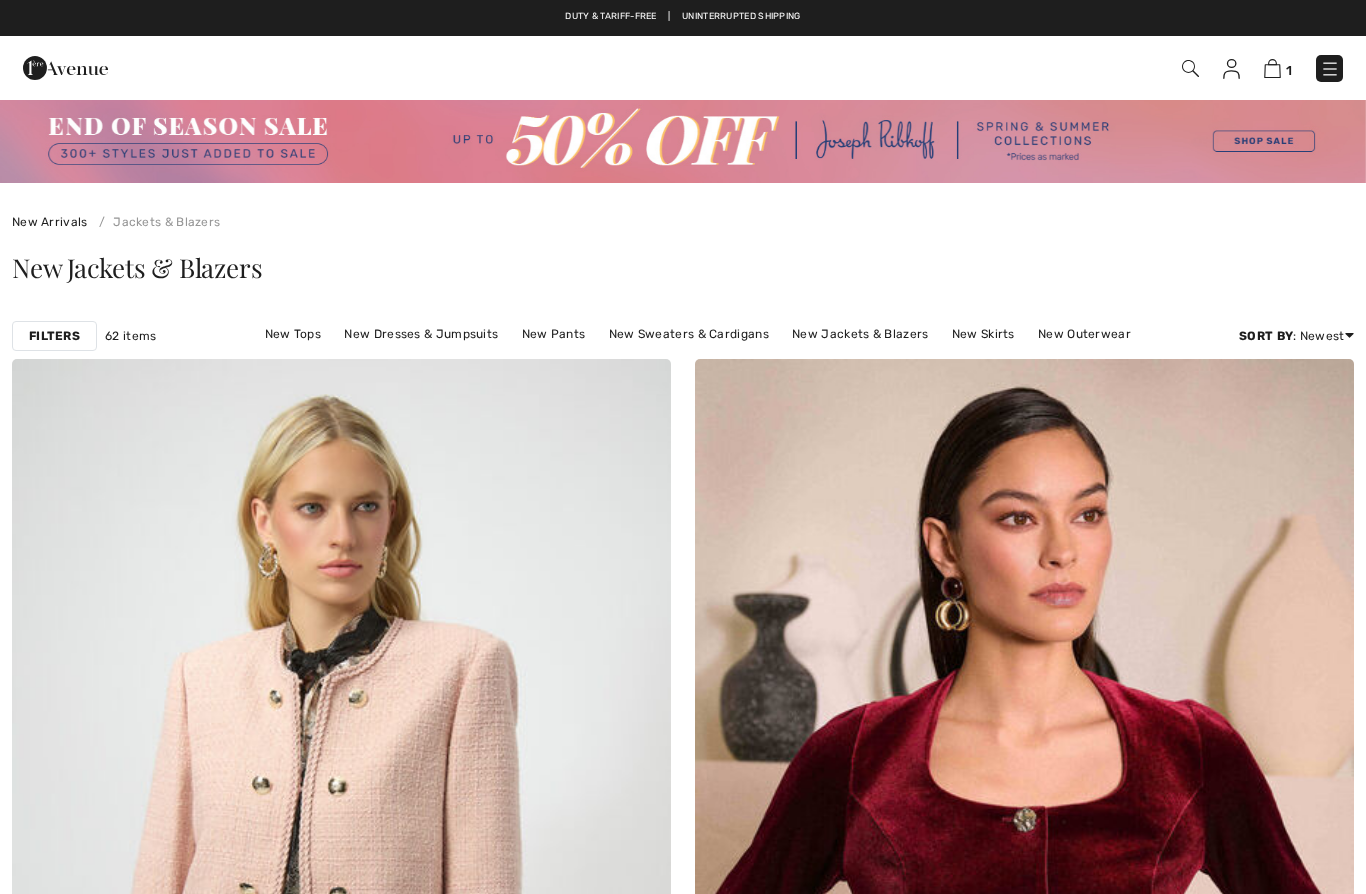 scroll, scrollTop: 0, scrollLeft: 0, axis: both 